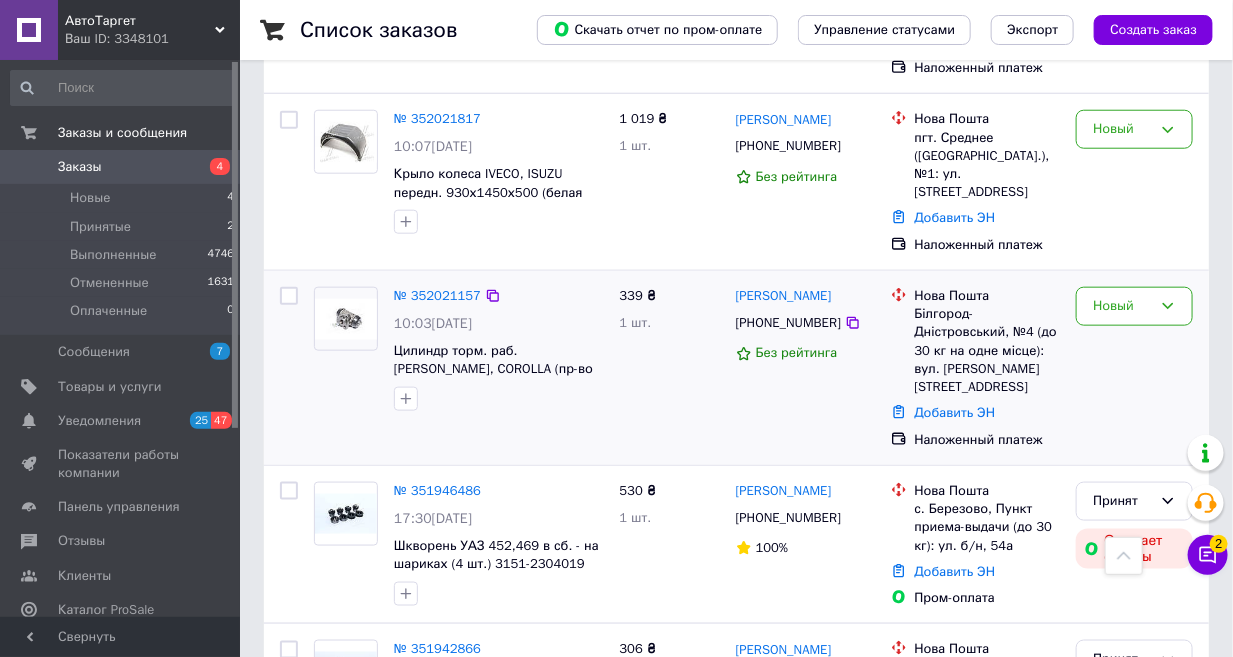 scroll, scrollTop: 636, scrollLeft: 0, axis: vertical 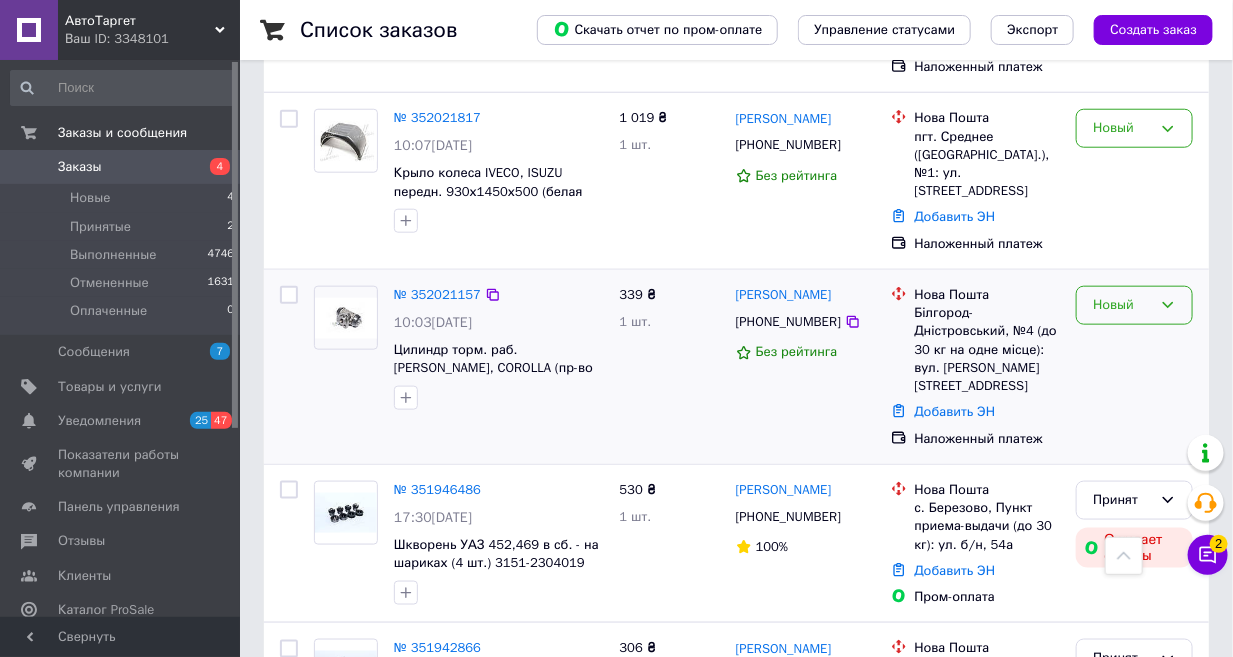 click on "Новый" at bounding box center (1122, 305) 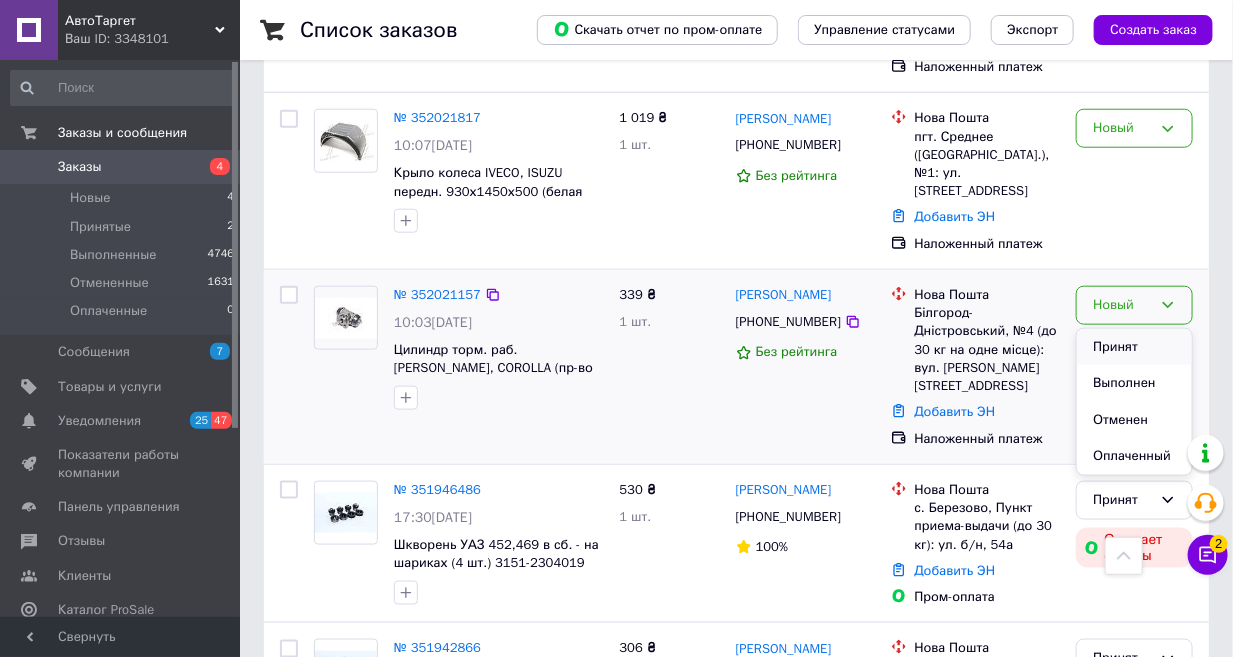 click on "Принят" at bounding box center (1134, 347) 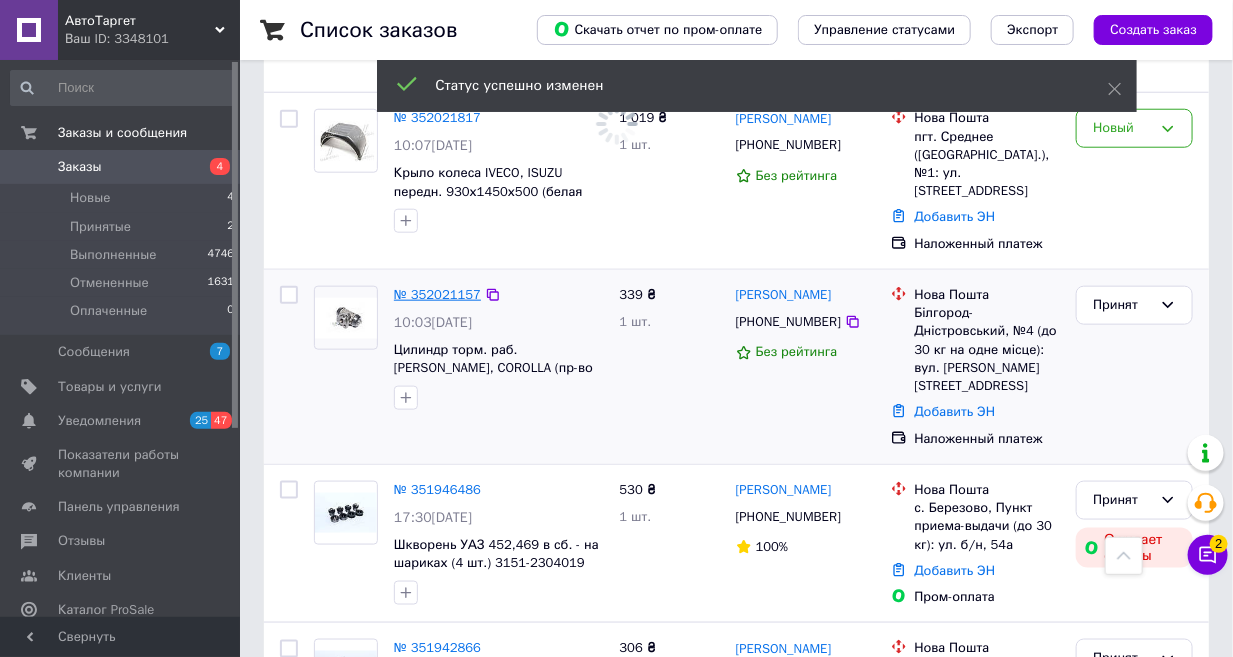 click on "№ 352021157" at bounding box center (437, 294) 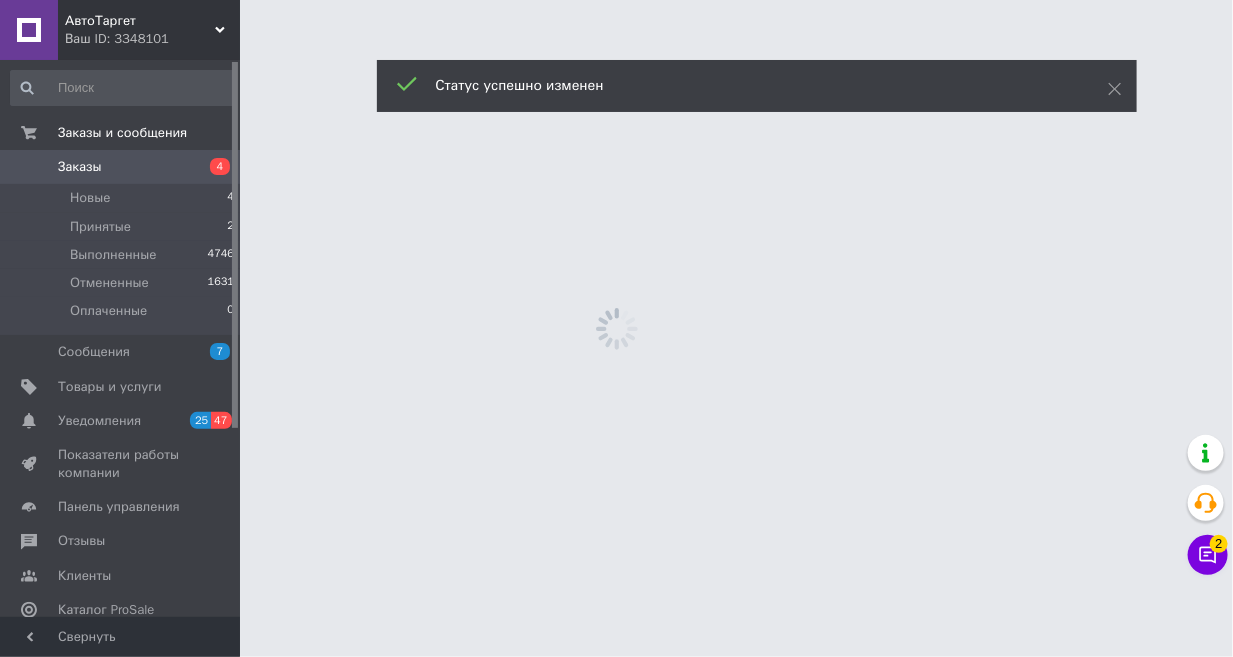 scroll, scrollTop: 0, scrollLeft: 0, axis: both 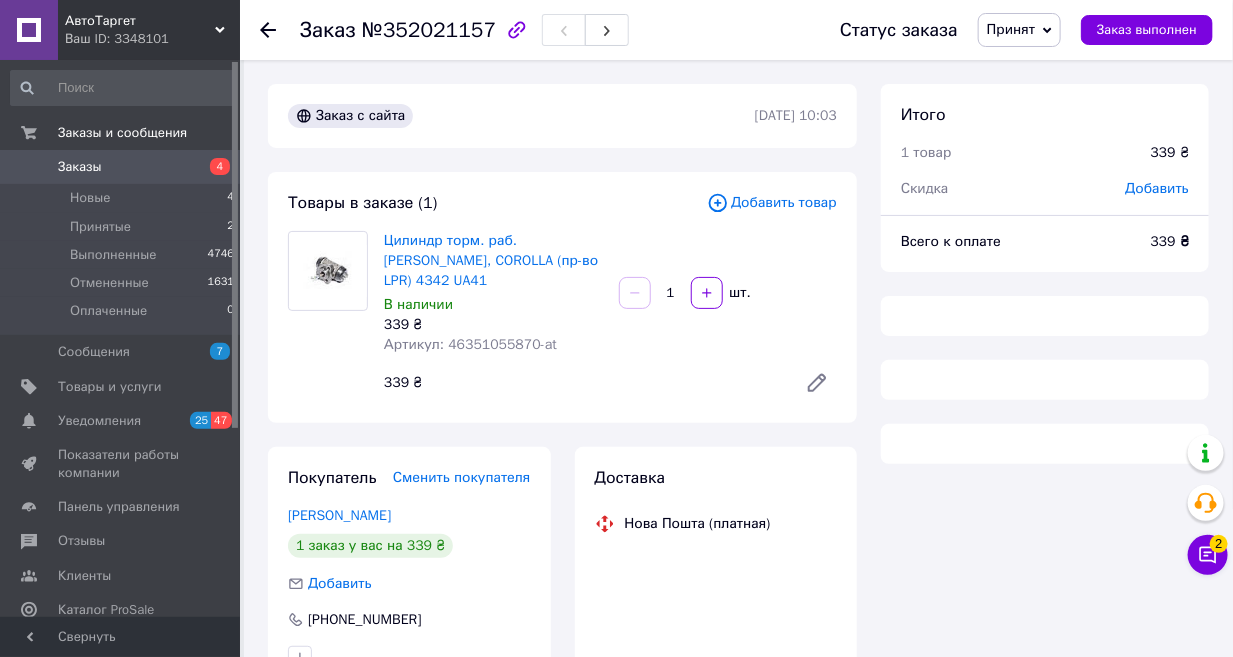 click on "Артикул: 46351055870-at" at bounding box center [470, 344] 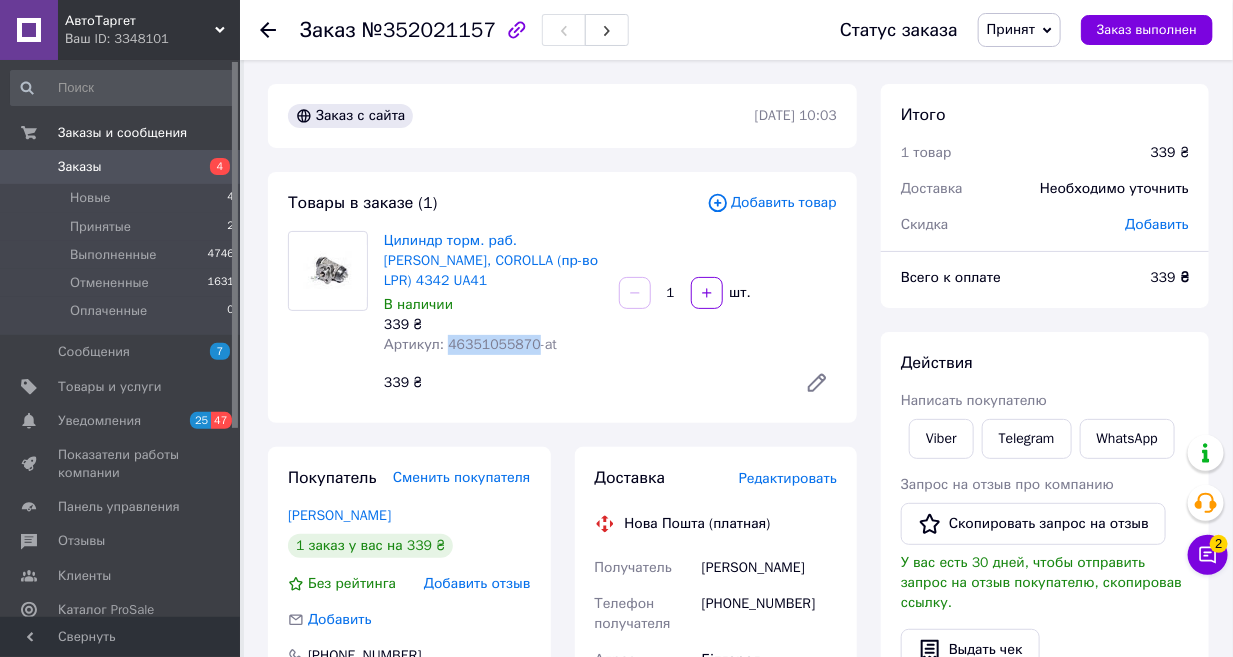 click on "Артикул: 46351055870-at" at bounding box center [470, 344] 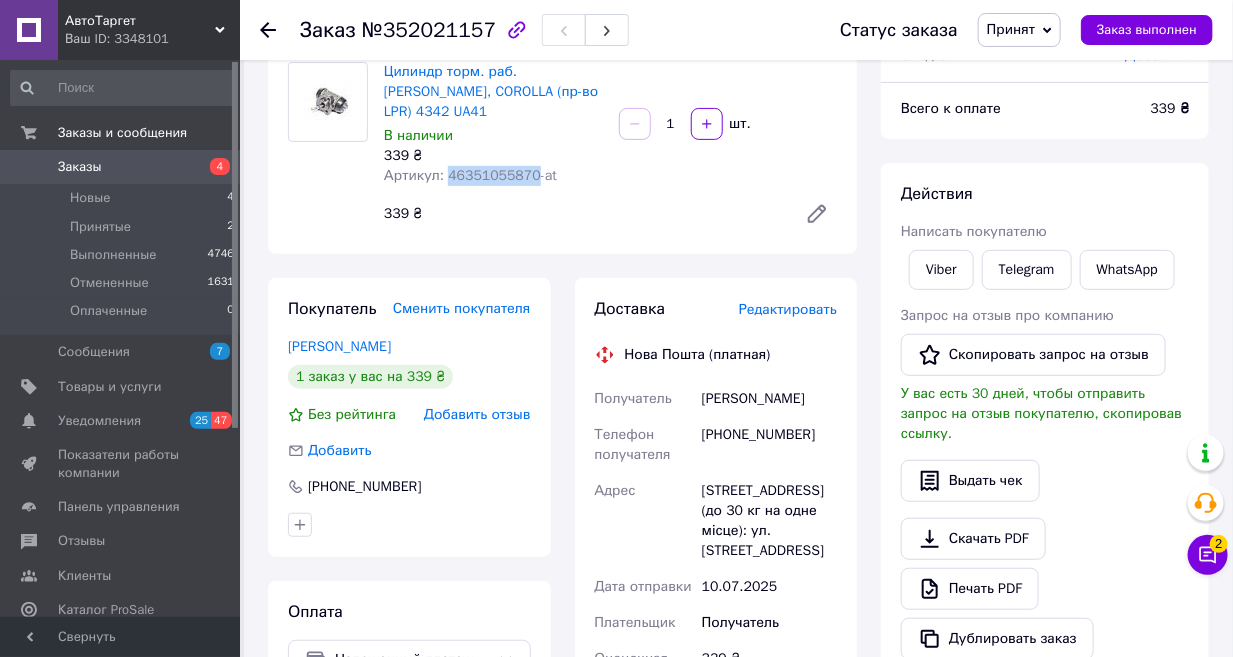 scroll, scrollTop: 272, scrollLeft: 0, axis: vertical 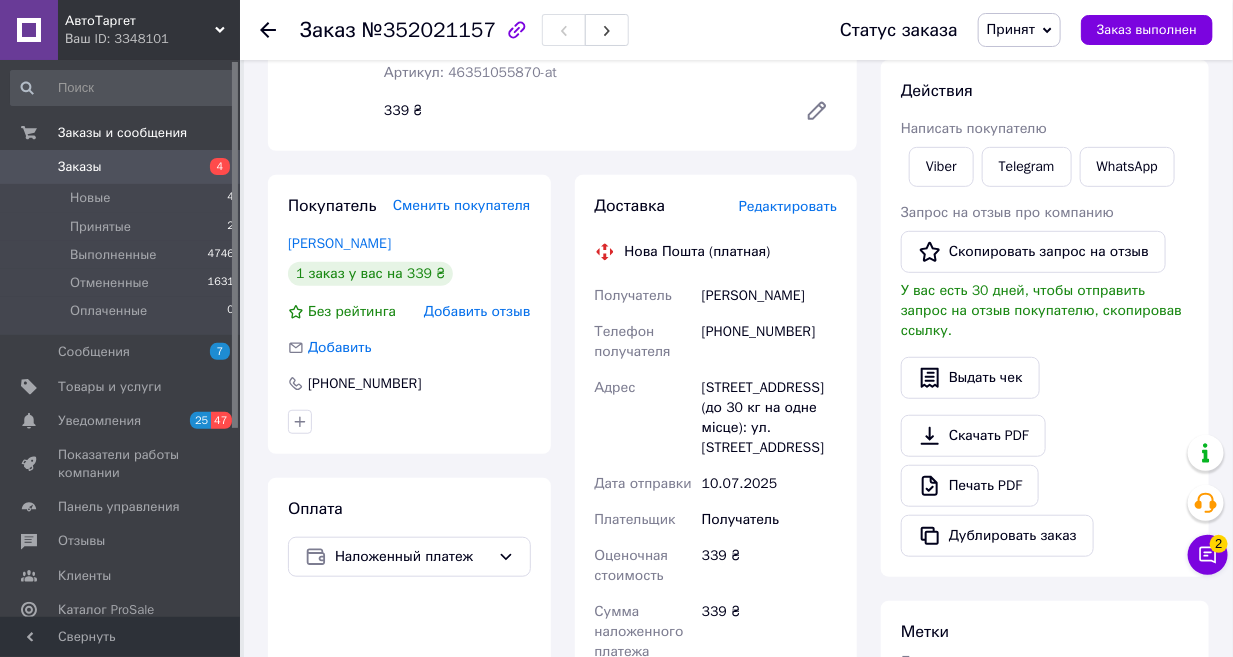 click 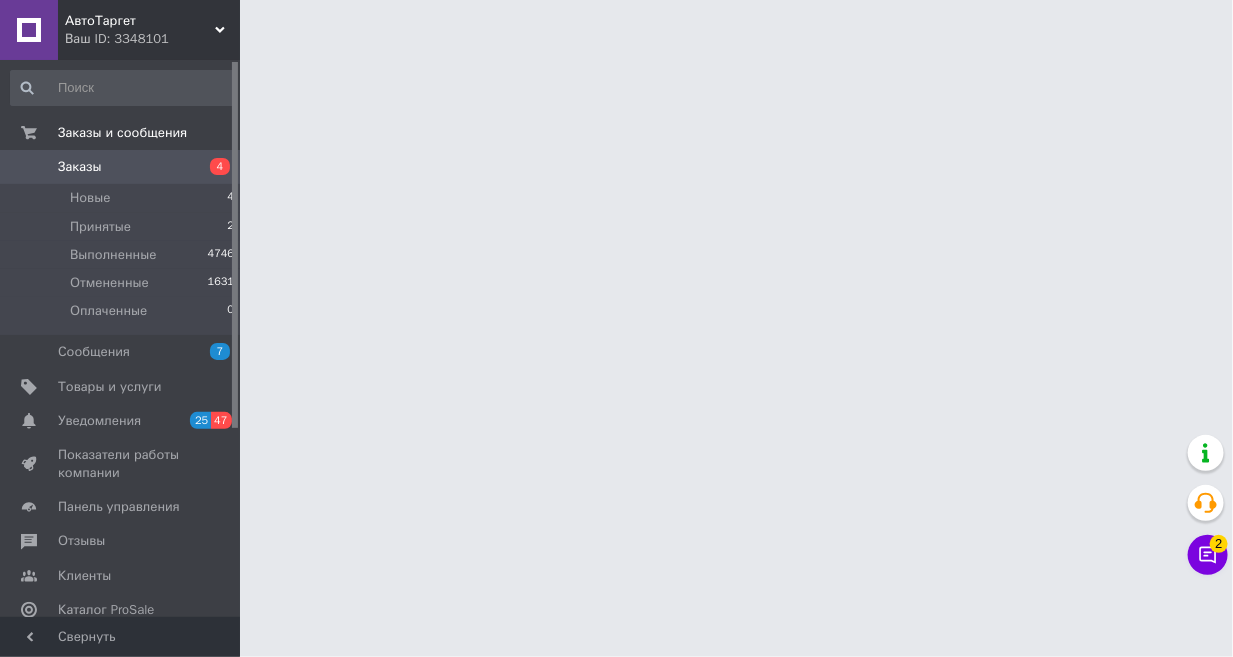 scroll, scrollTop: 0, scrollLeft: 0, axis: both 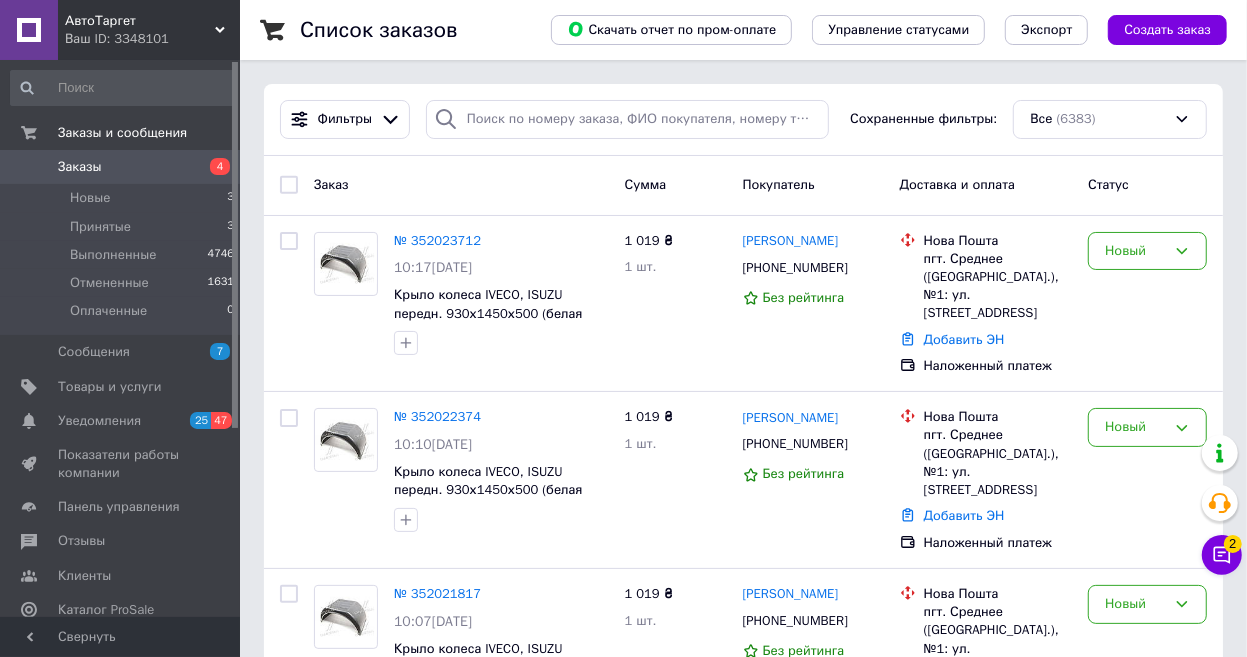 click on "Заказы" at bounding box center (80, 167) 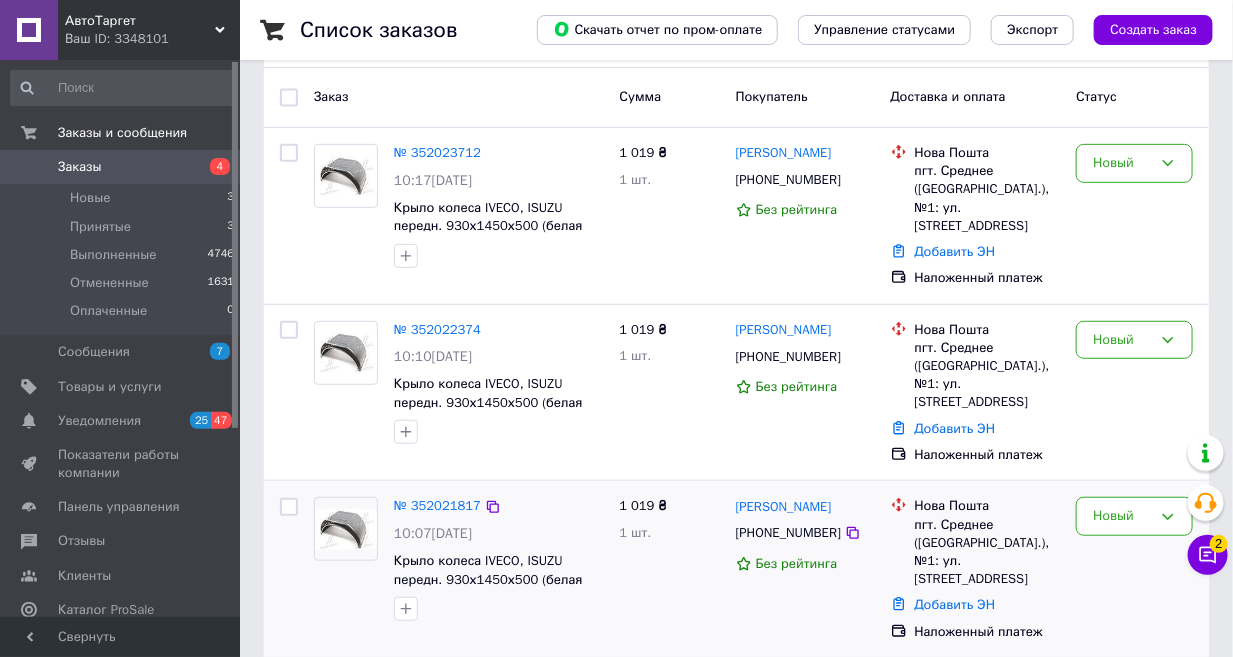 scroll, scrollTop: 272, scrollLeft: 0, axis: vertical 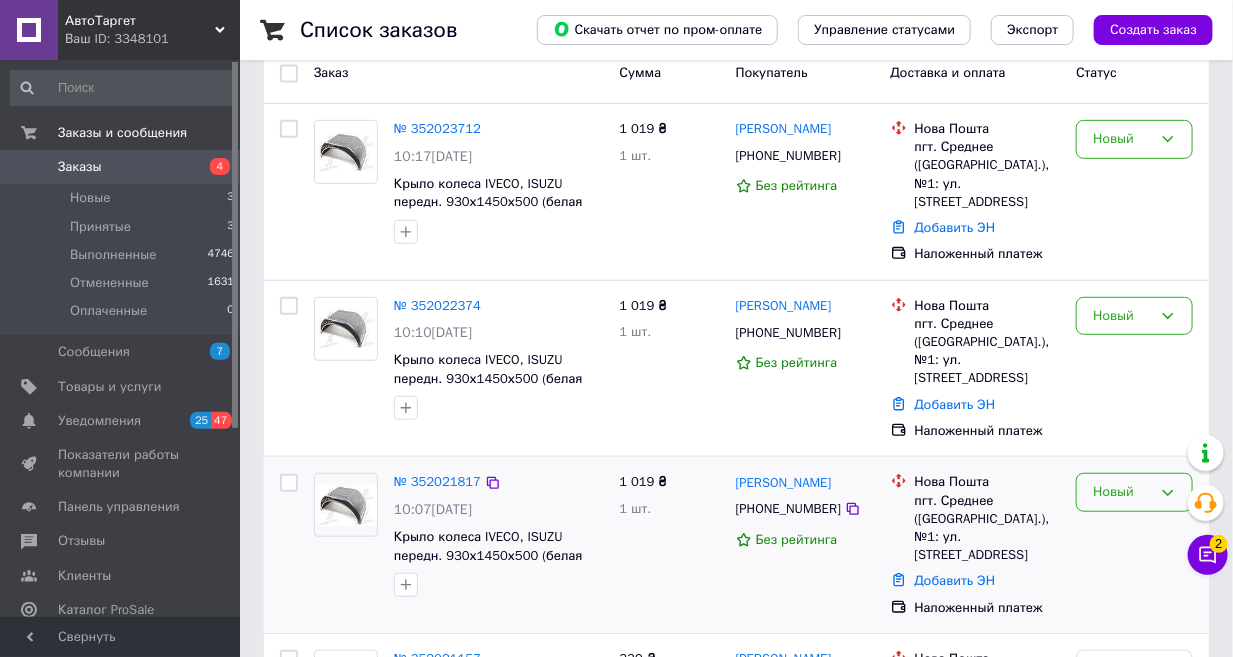 click on "Новый" at bounding box center [1122, 492] 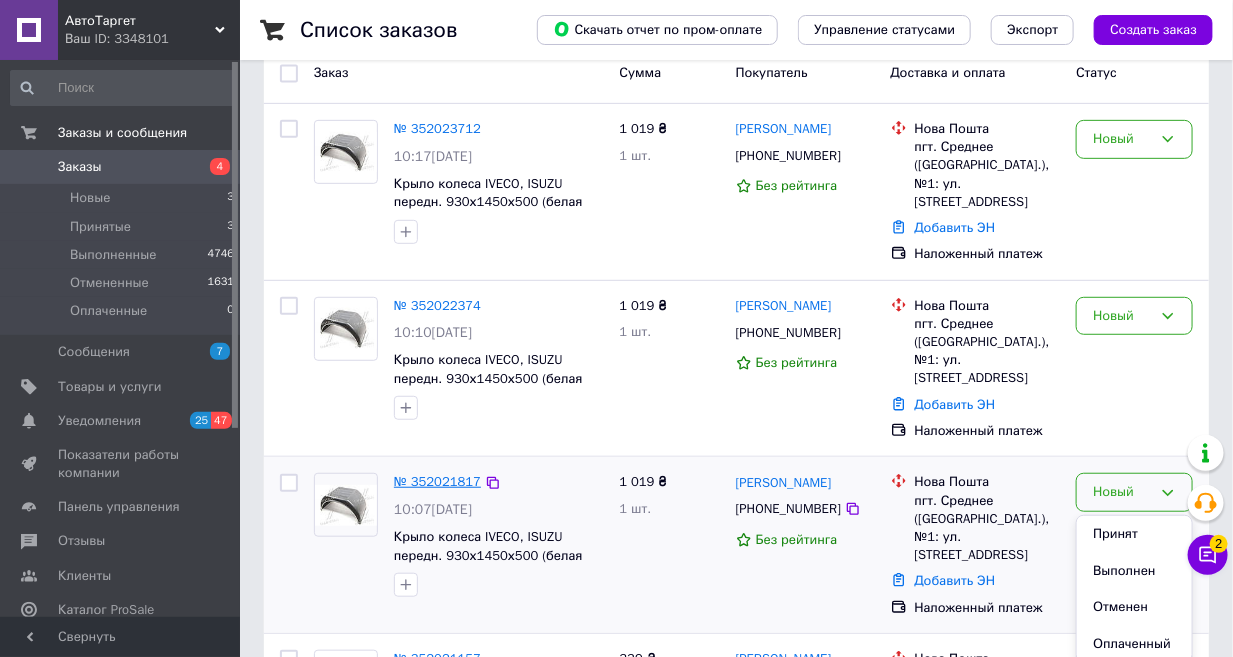 click on "№ 352021817" at bounding box center [437, 481] 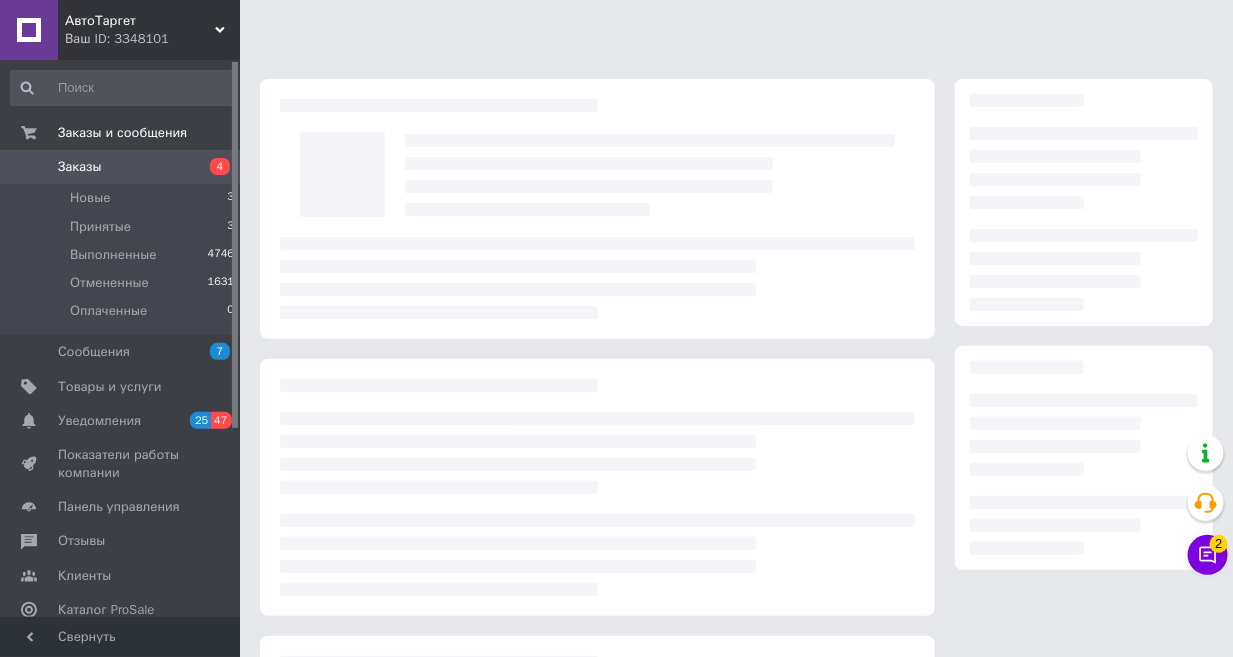 scroll, scrollTop: 0, scrollLeft: 0, axis: both 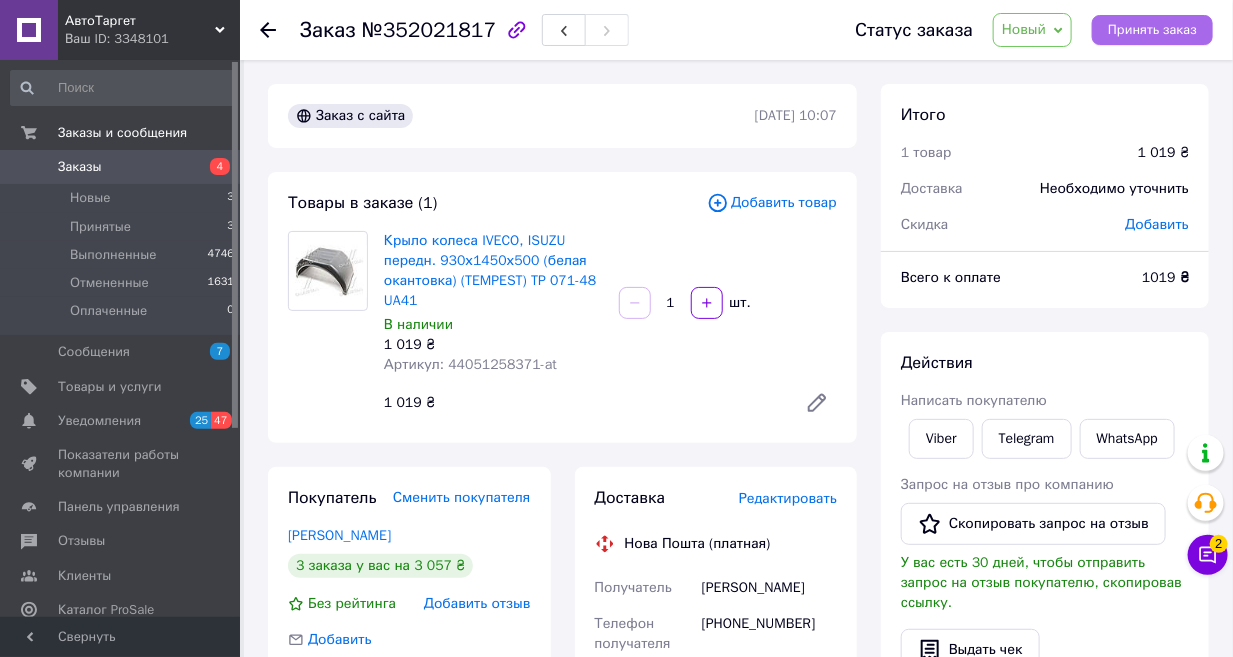 click on "Принять заказ" at bounding box center (1152, 30) 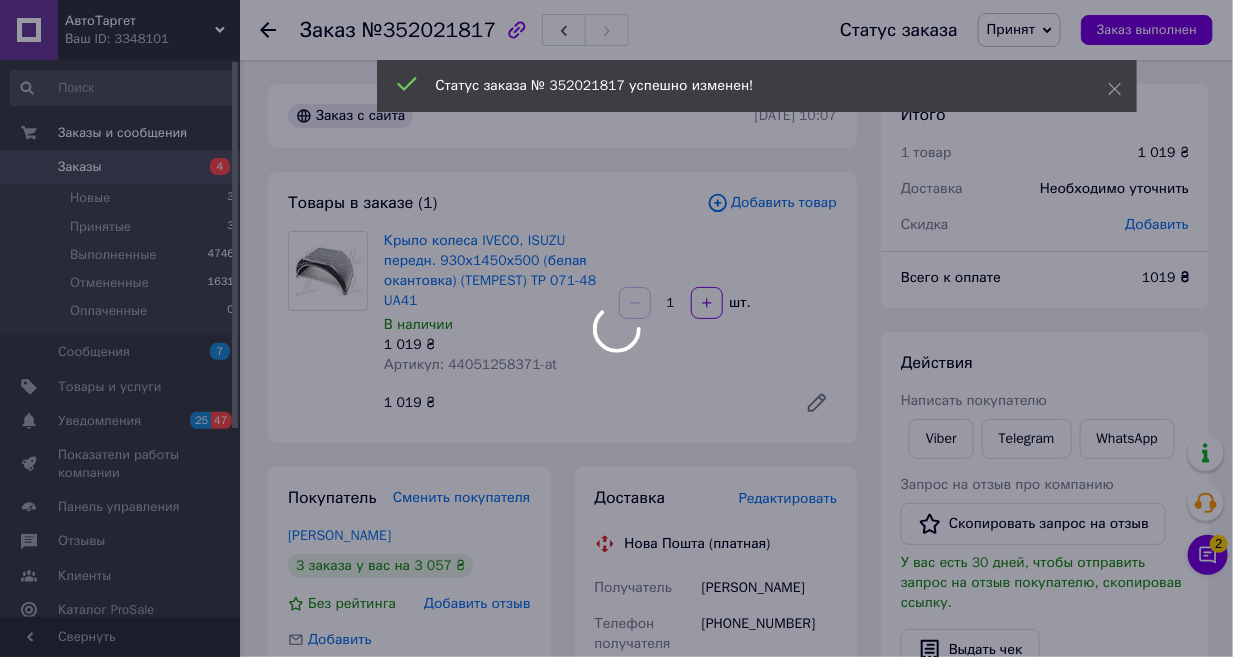 click at bounding box center [616, 328] 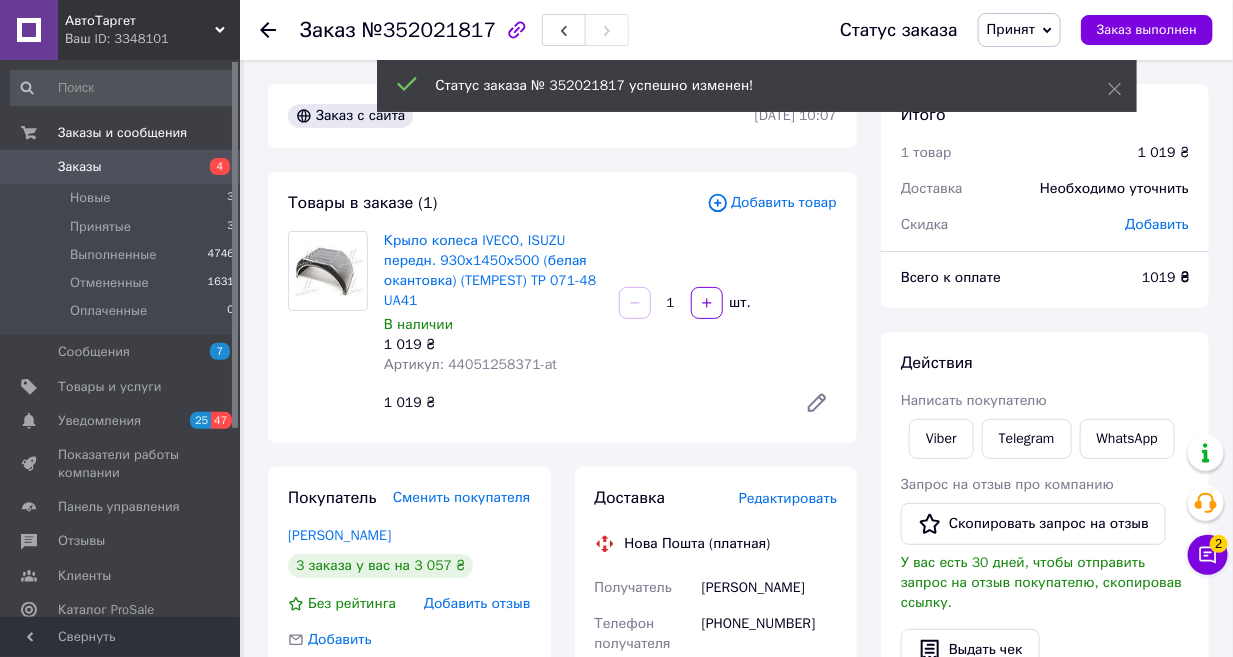 click 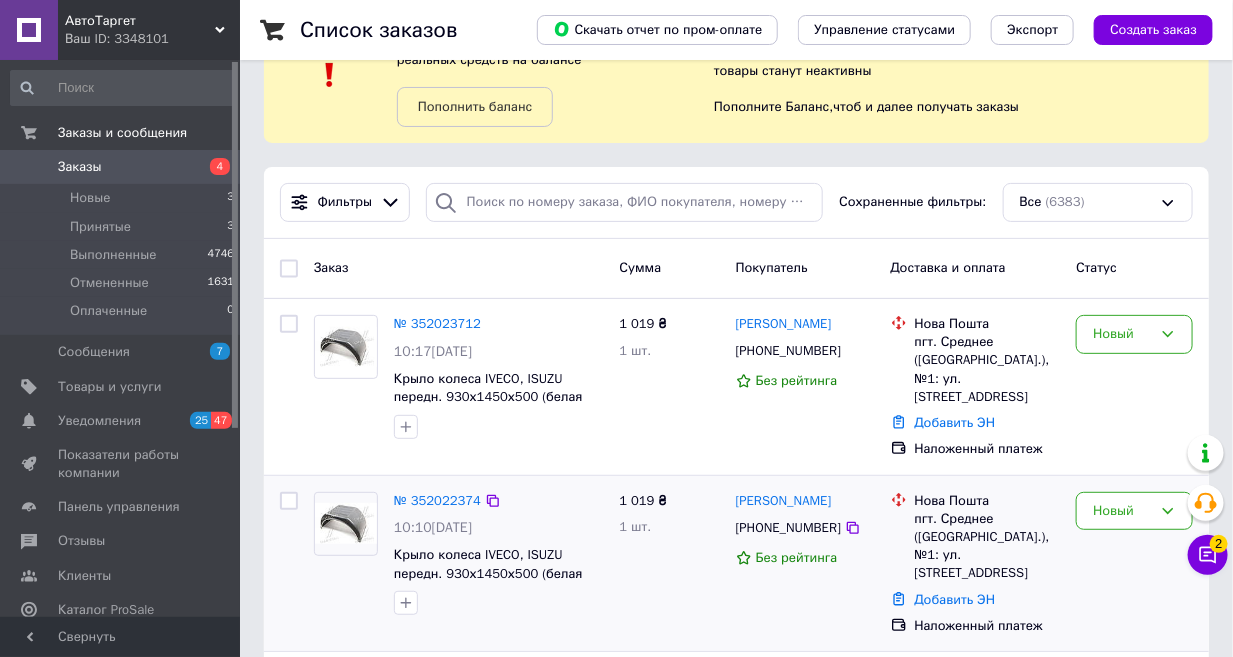 scroll, scrollTop: 181, scrollLeft: 0, axis: vertical 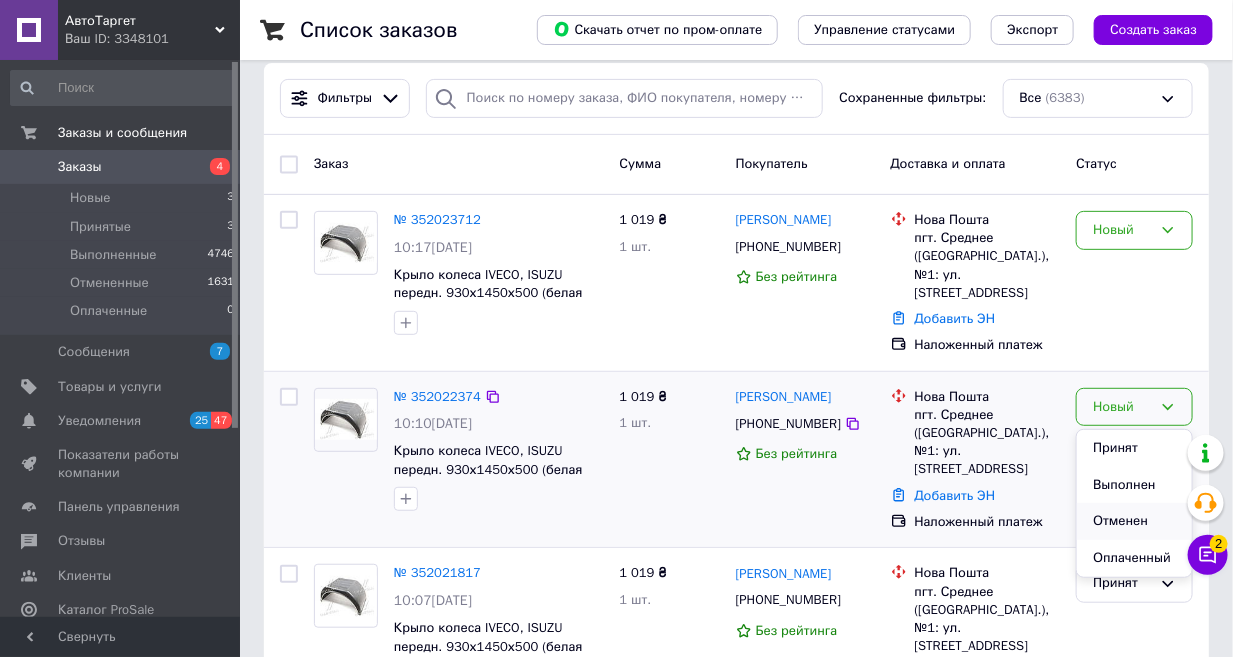 click on "Отменен" at bounding box center (1134, 521) 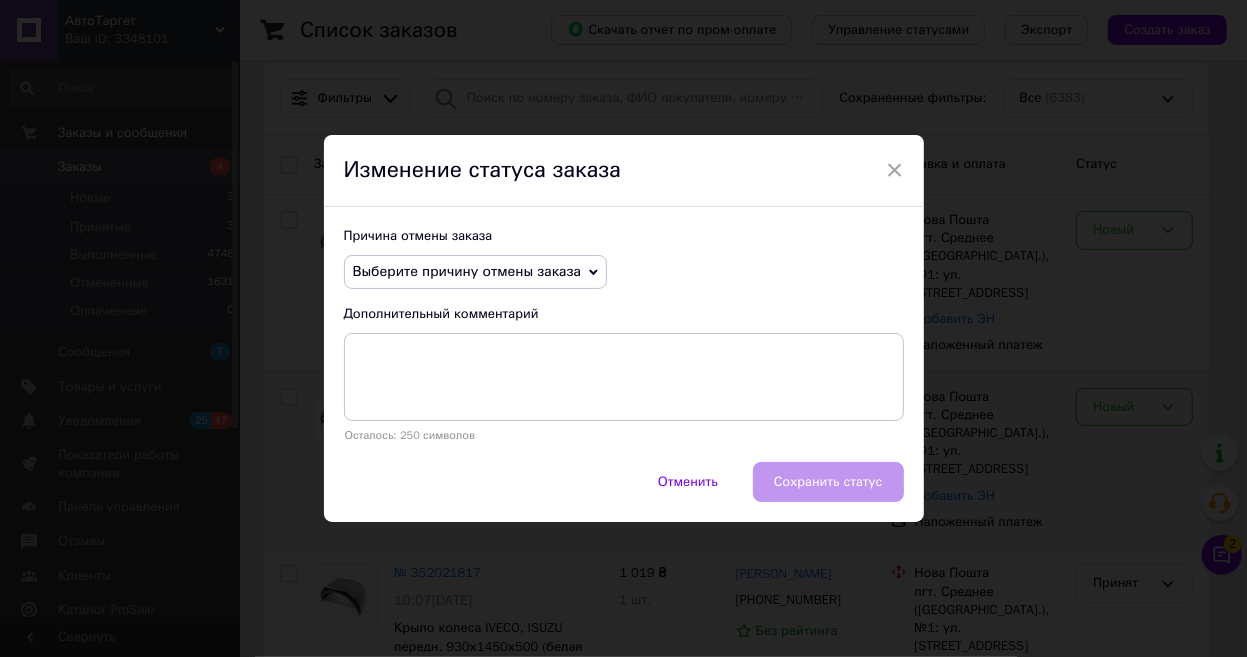 click on "Выберите причину отмены заказа" at bounding box center [467, 271] 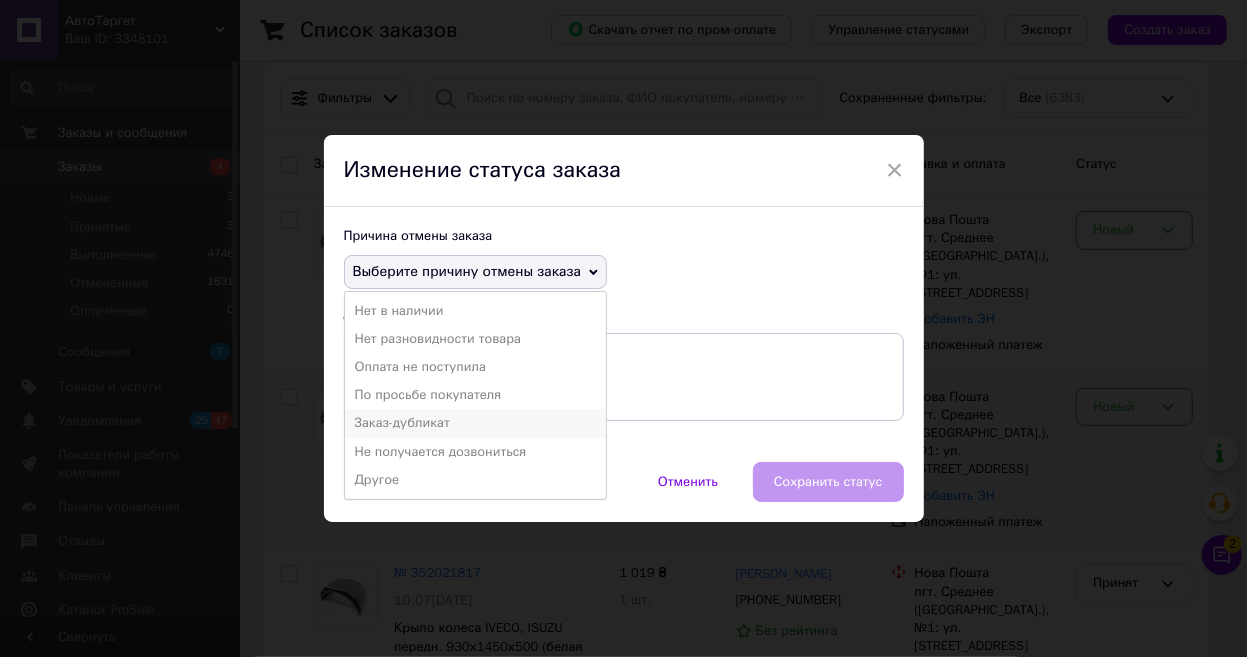 click on "Заказ-дубликат" at bounding box center [475, 423] 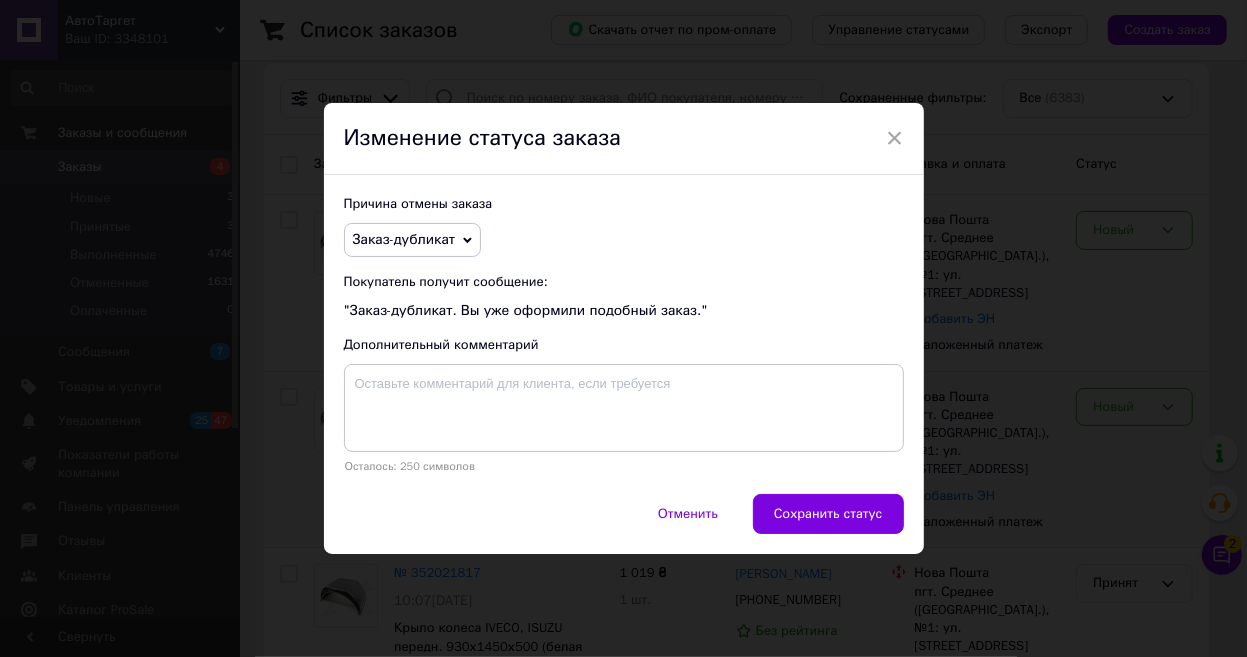 click on "Отменить   Сохранить статус" at bounding box center [624, 524] 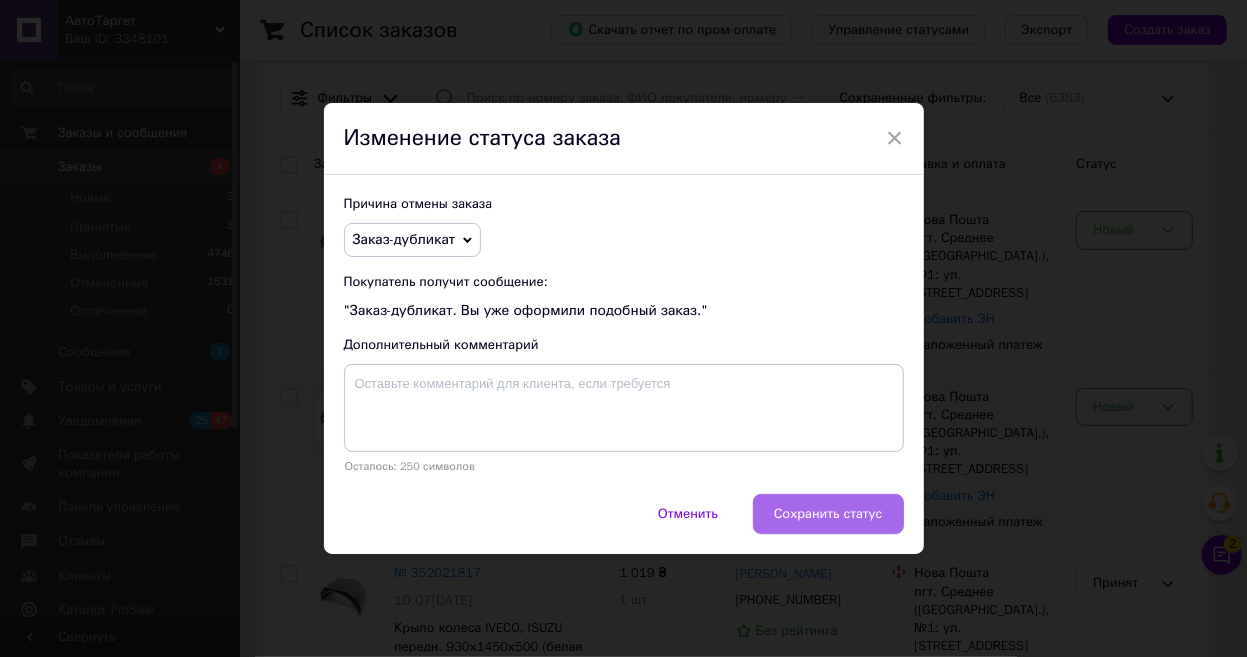 click on "Сохранить статус" at bounding box center [828, 514] 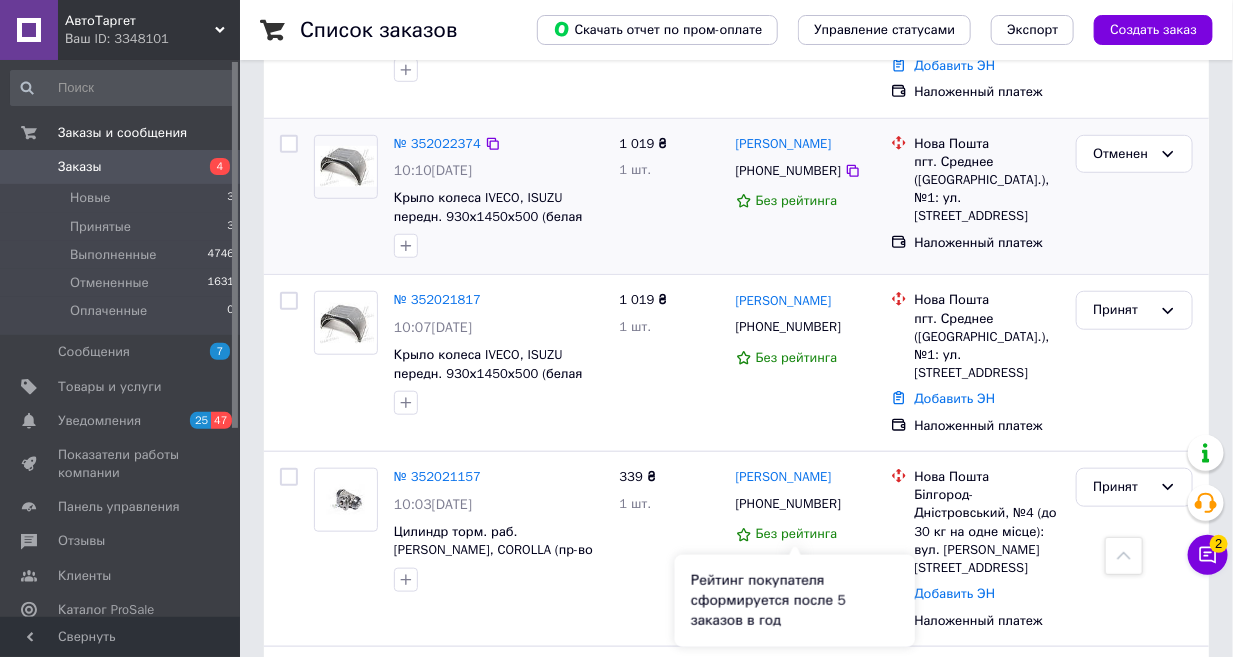 scroll, scrollTop: 181, scrollLeft: 0, axis: vertical 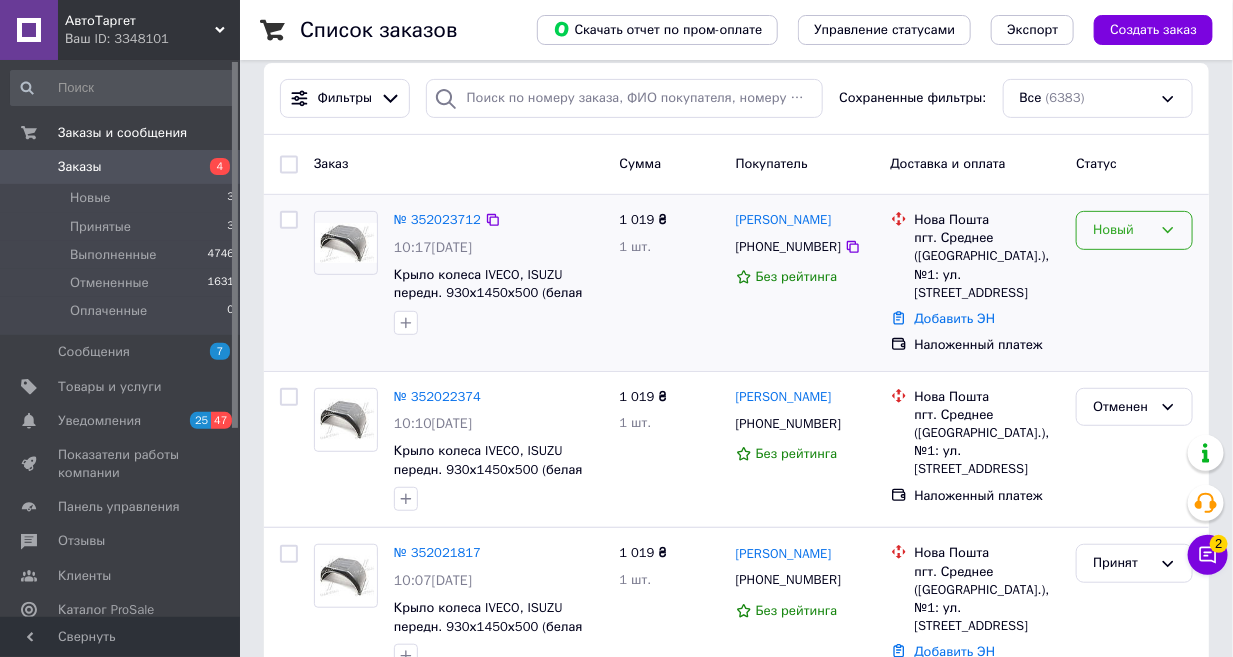 click on "Новый" at bounding box center [1134, 230] 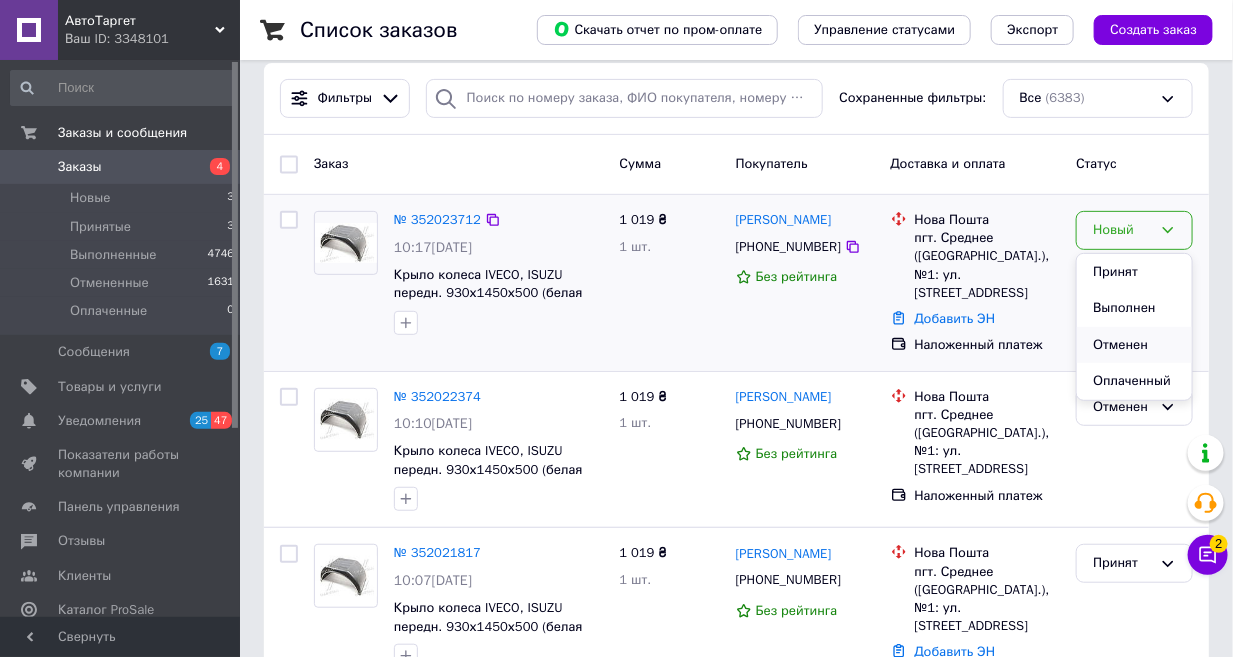 click on "Отменен" at bounding box center (1134, 345) 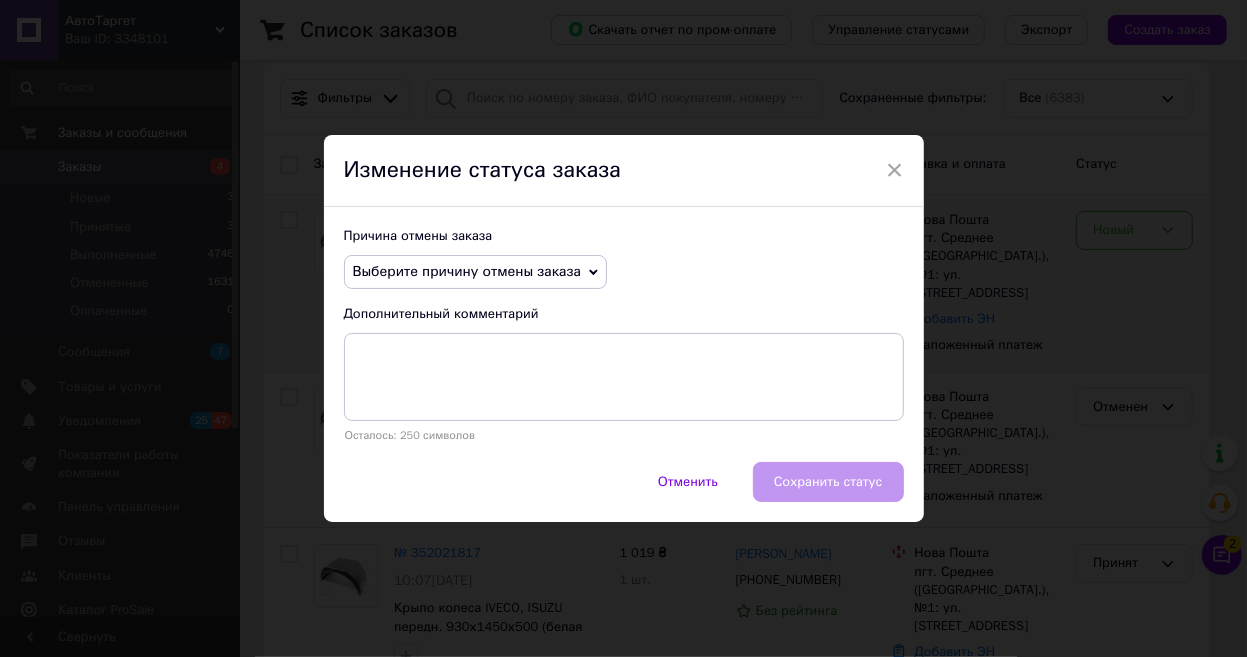 click 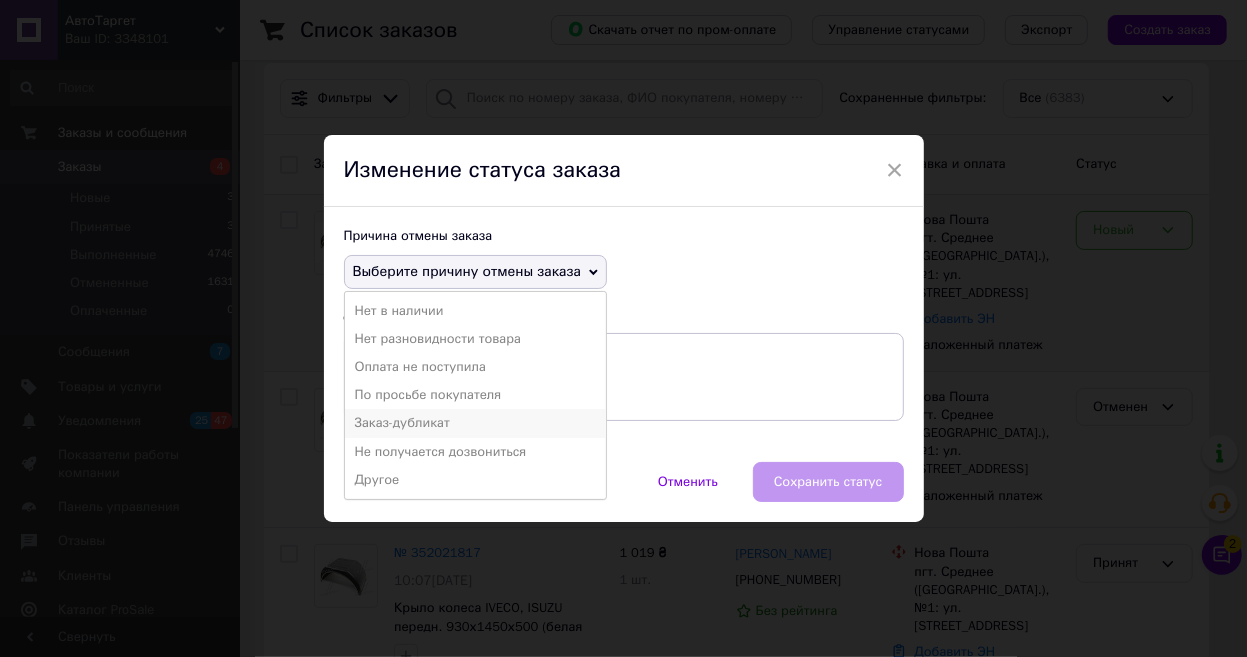 click on "Заказ-дубликат" at bounding box center (475, 423) 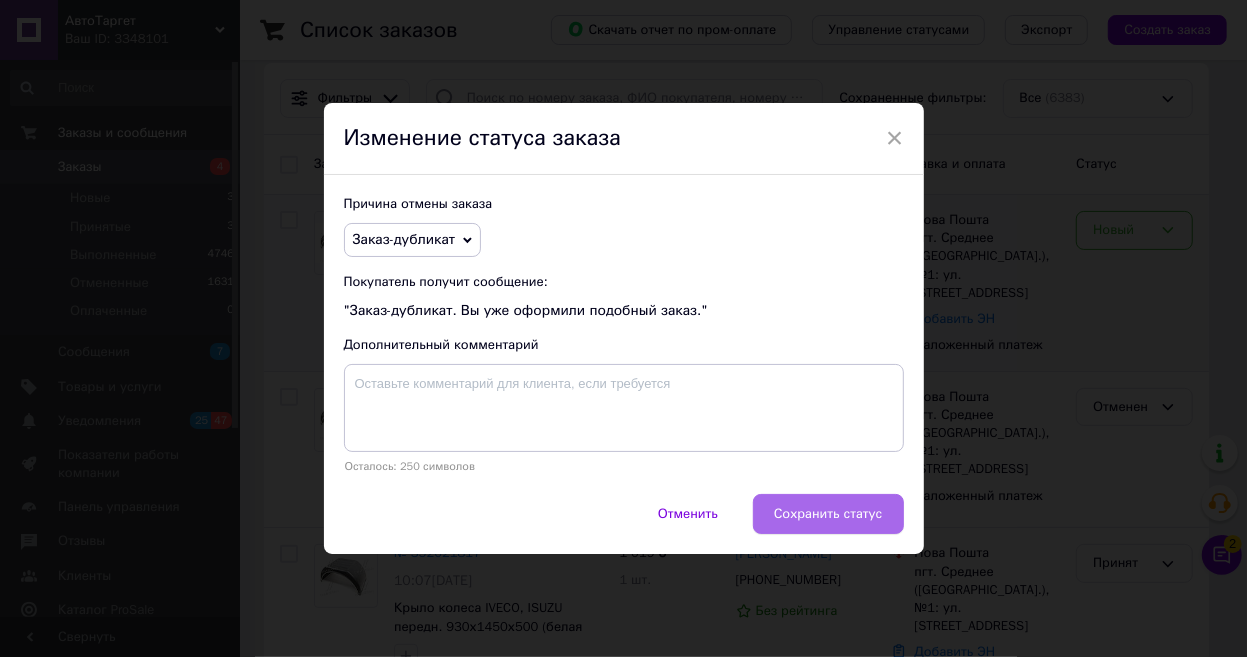 click on "Сохранить статус" at bounding box center (828, 514) 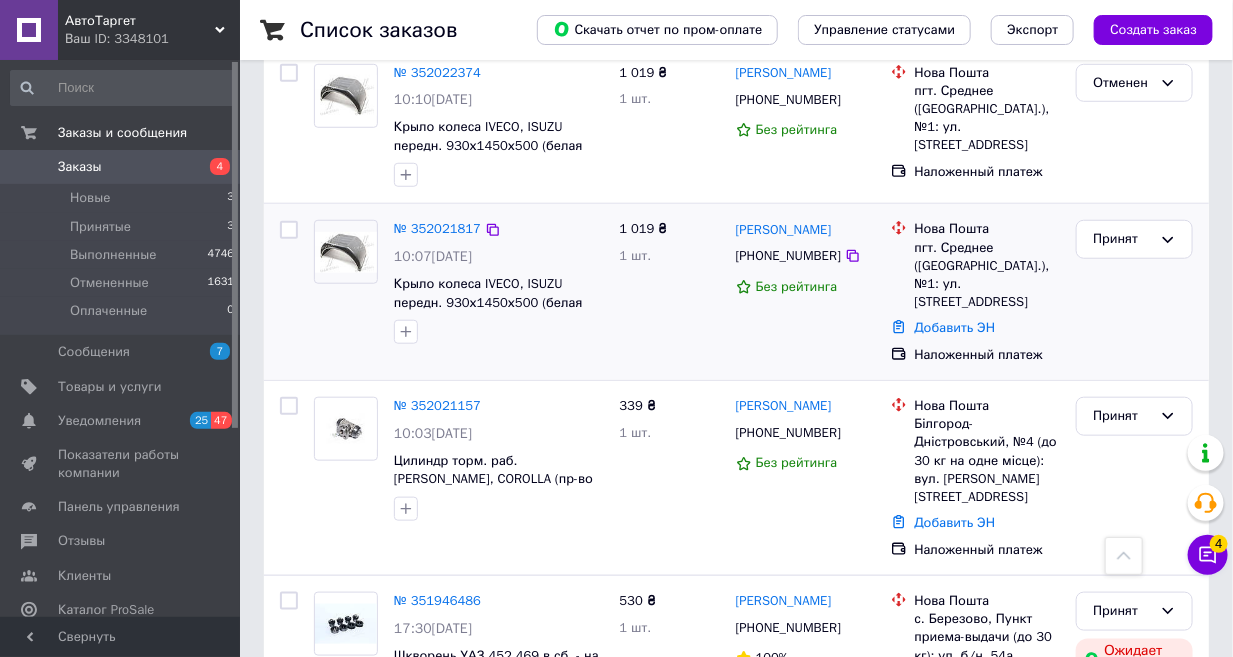scroll, scrollTop: 454, scrollLeft: 0, axis: vertical 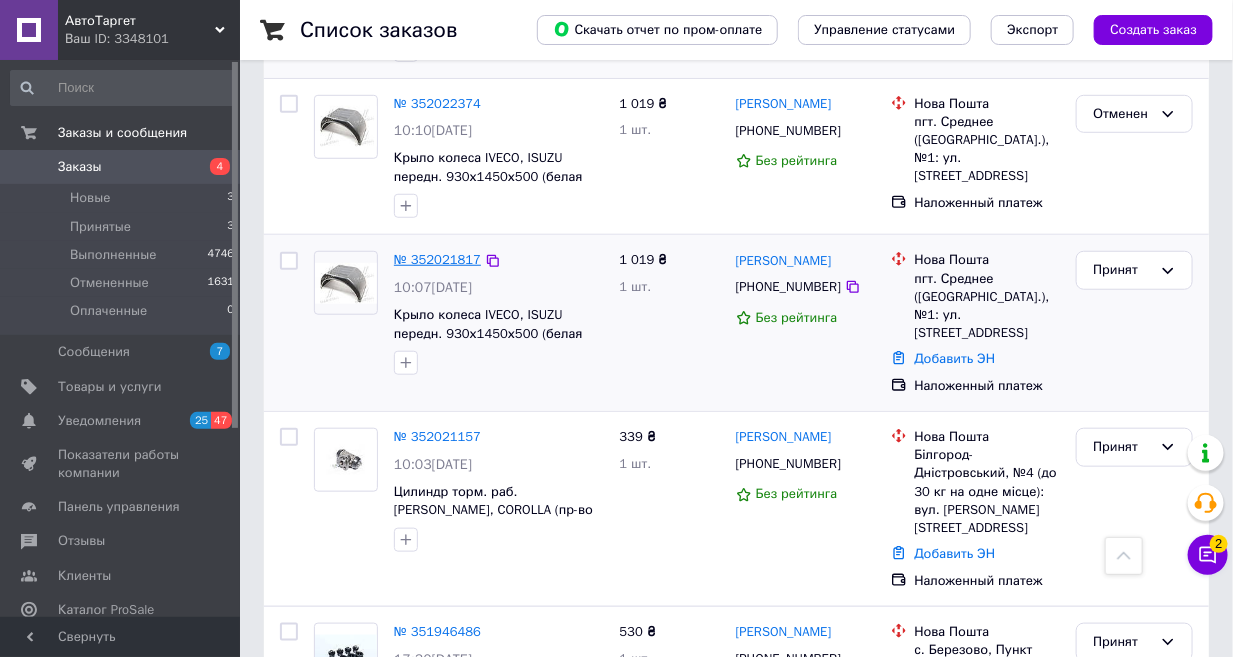 click on "№ 352021817" at bounding box center (437, 259) 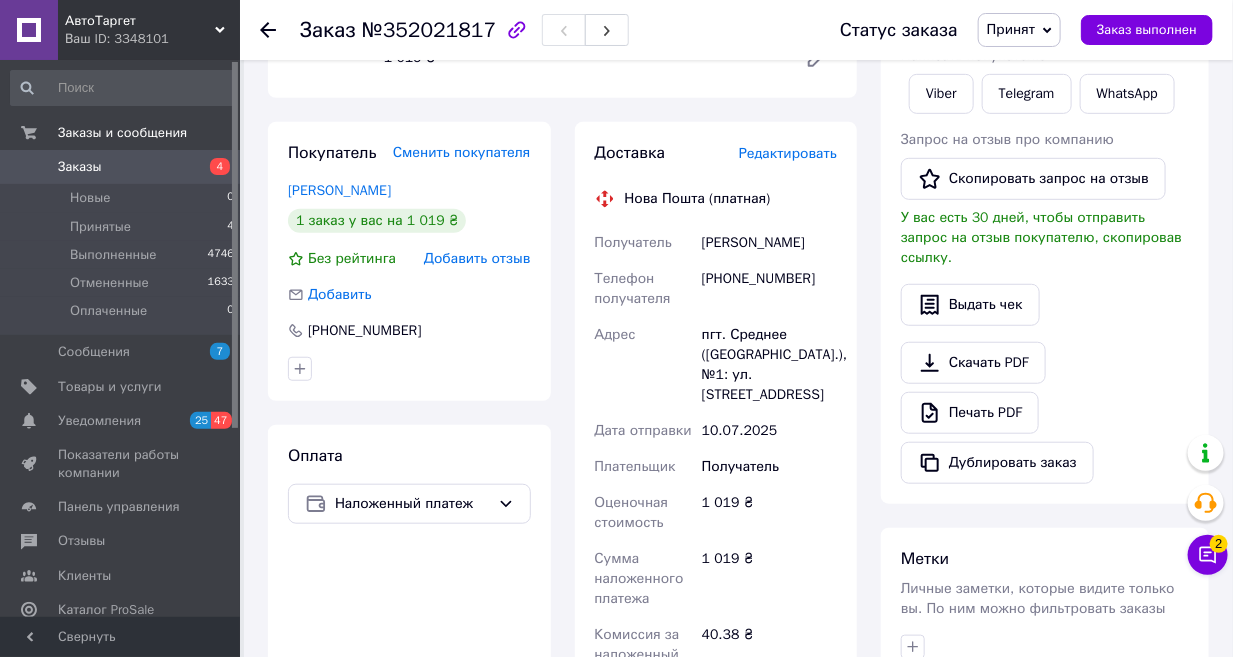 scroll, scrollTop: 272, scrollLeft: 0, axis: vertical 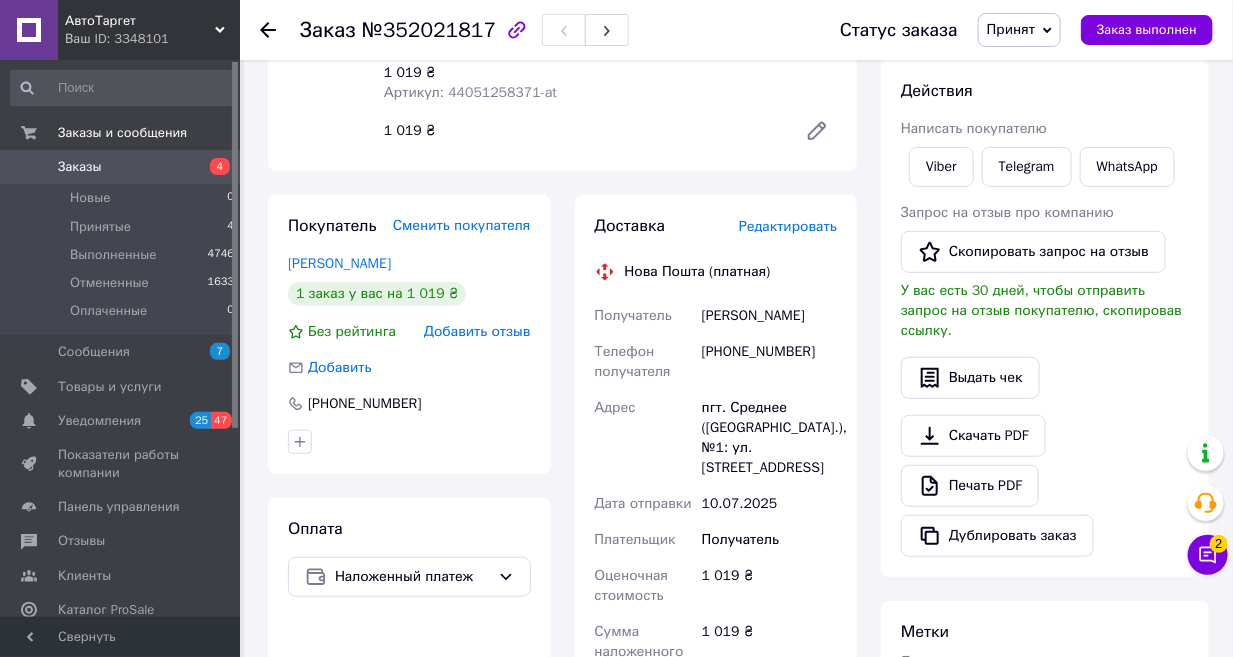click on "Артикул: 44051258371-at" at bounding box center (470, 92) 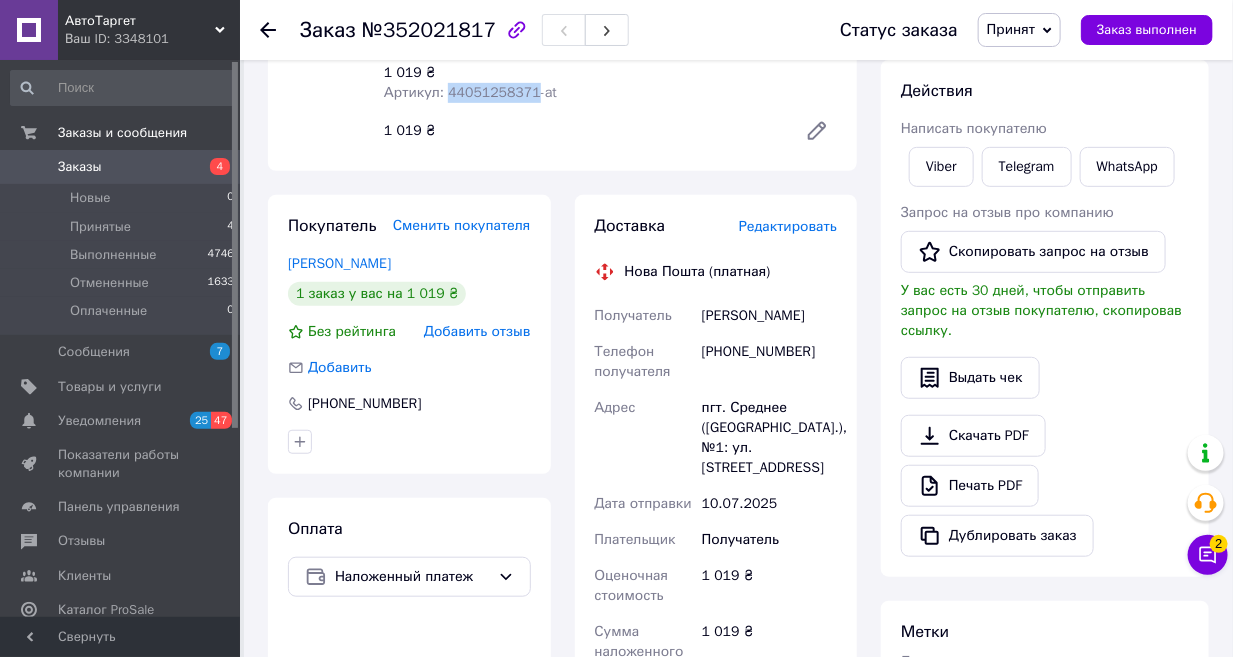 click on "Артикул: 44051258371-at" at bounding box center [470, 92] 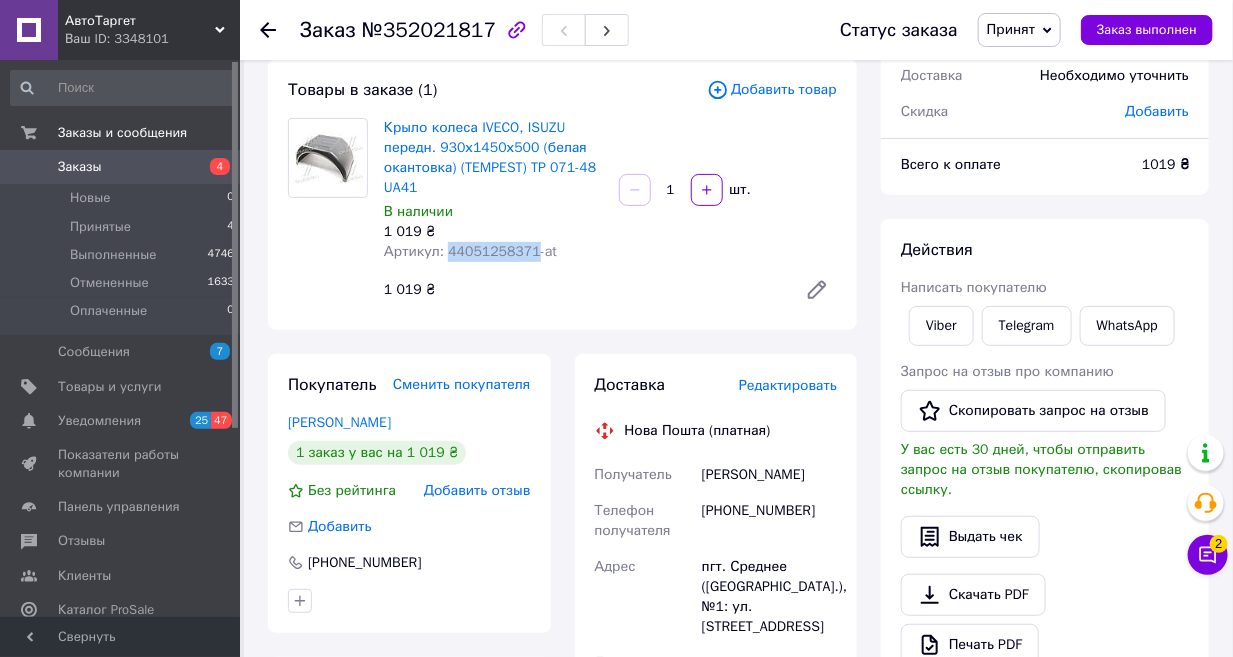 scroll, scrollTop: 0, scrollLeft: 0, axis: both 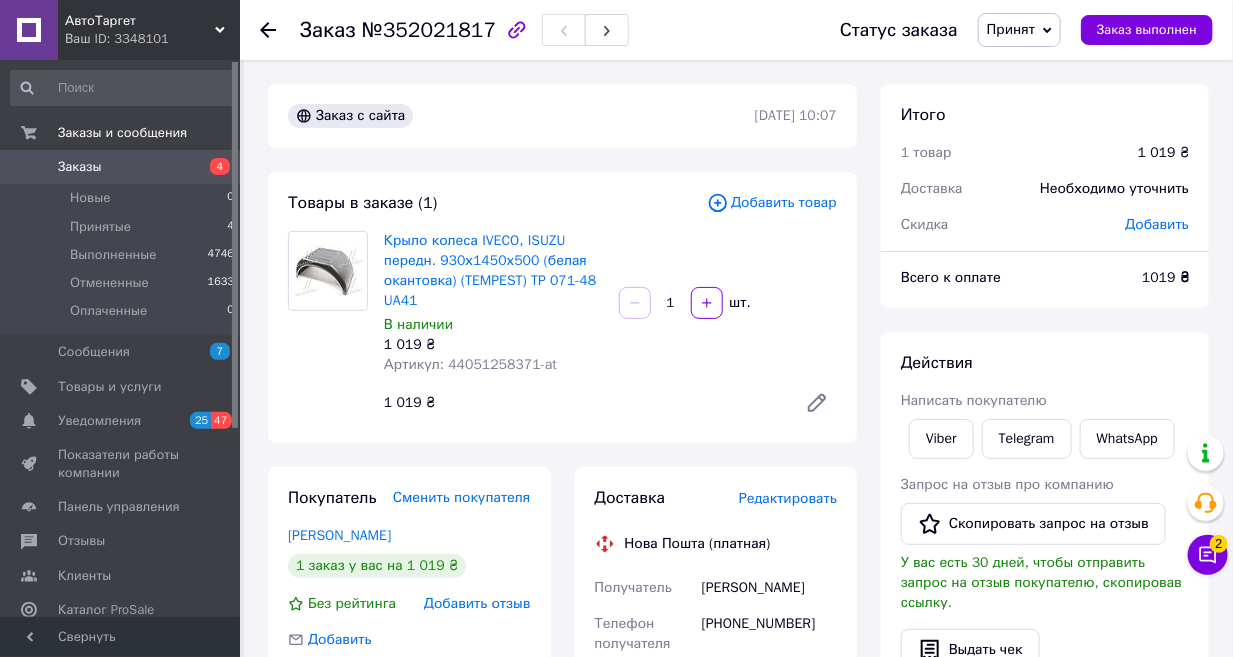 click 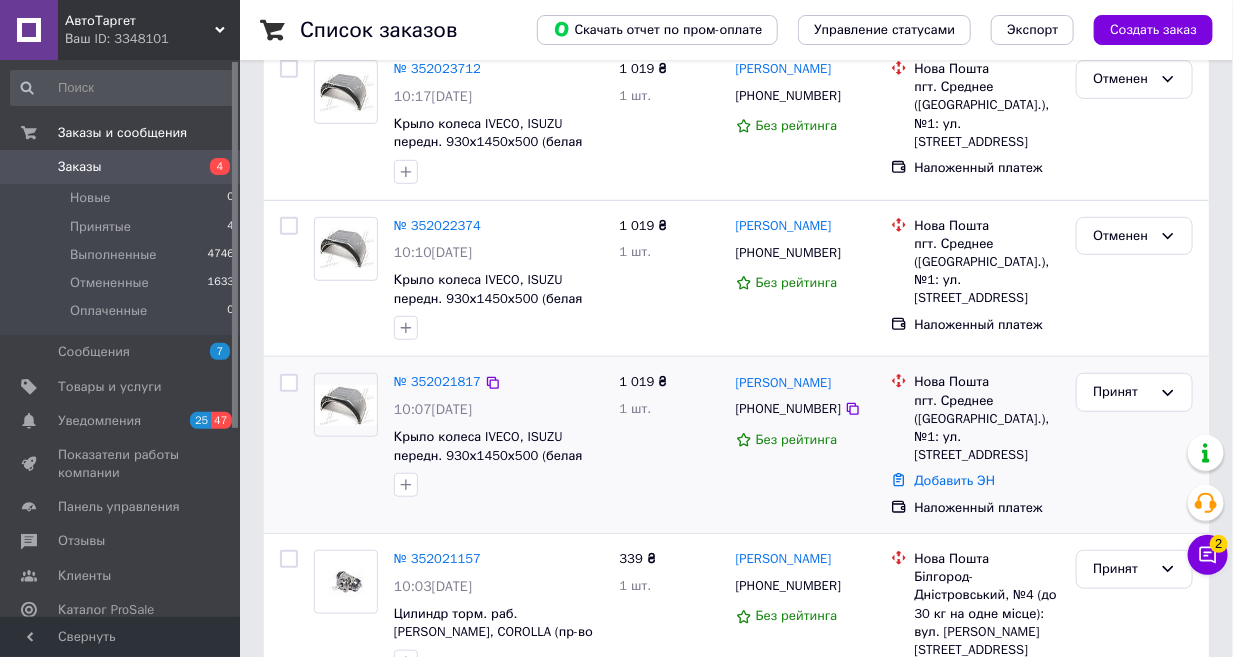 scroll, scrollTop: 363, scrollLeft: 0, axis: vertical 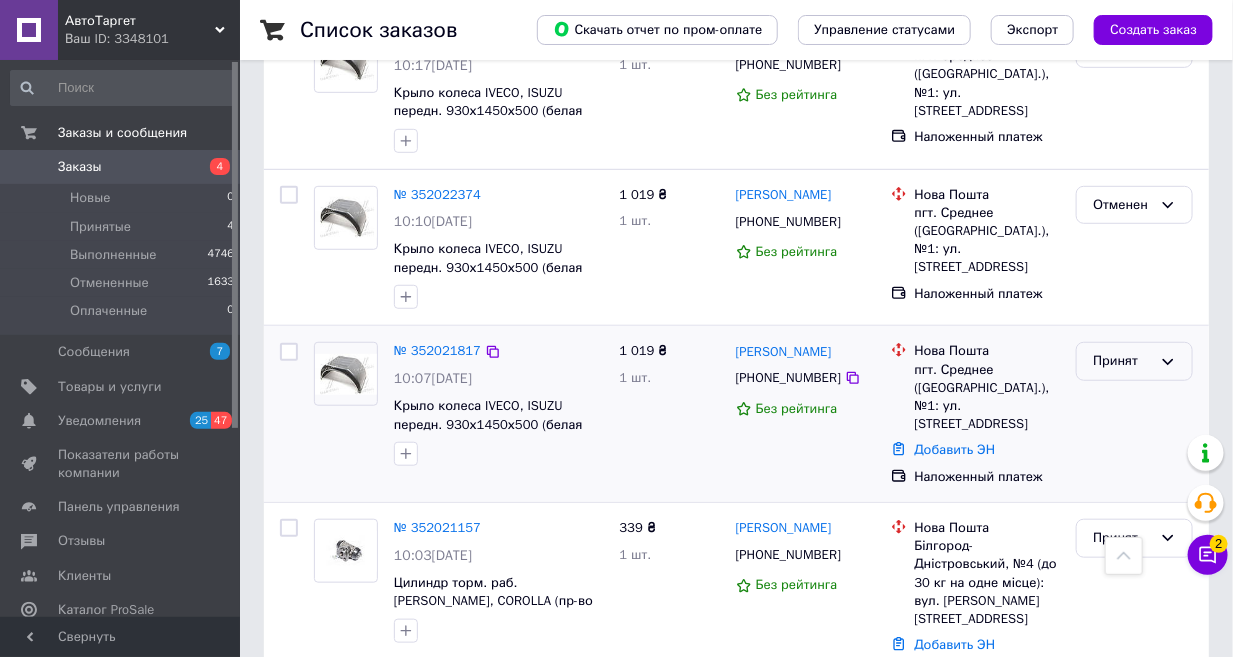 click on "Принят" at bounding box center (1122, 361) 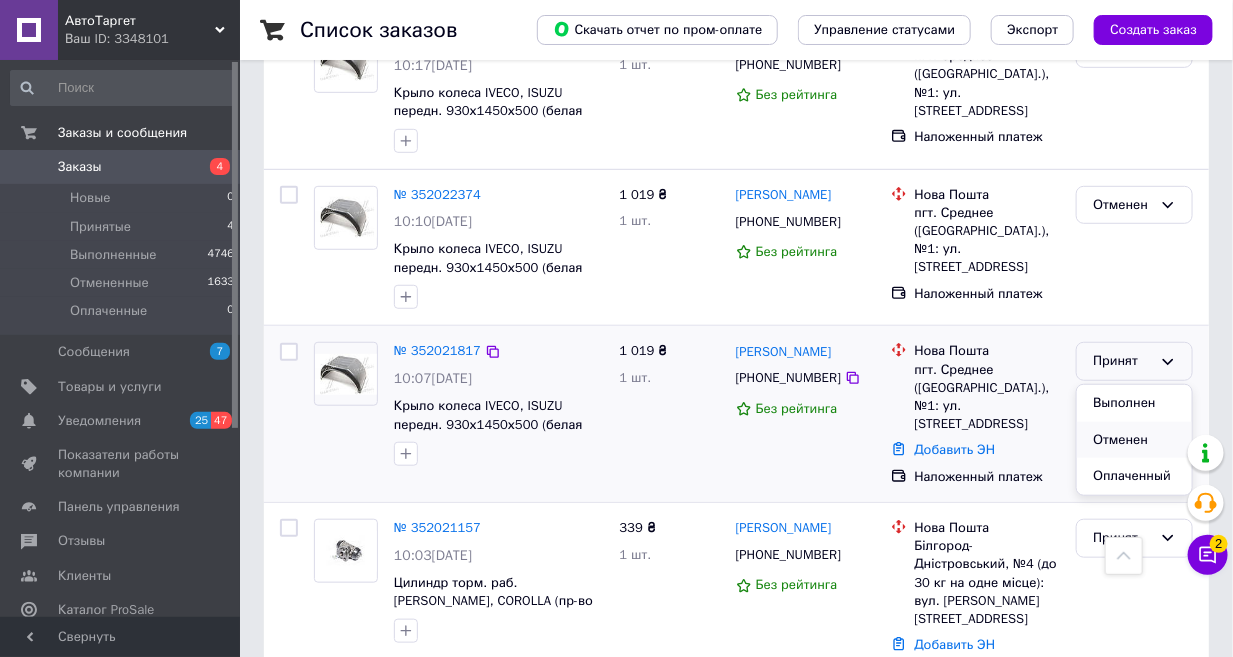 click on "Отменен" at bounding box center [1134, 440] 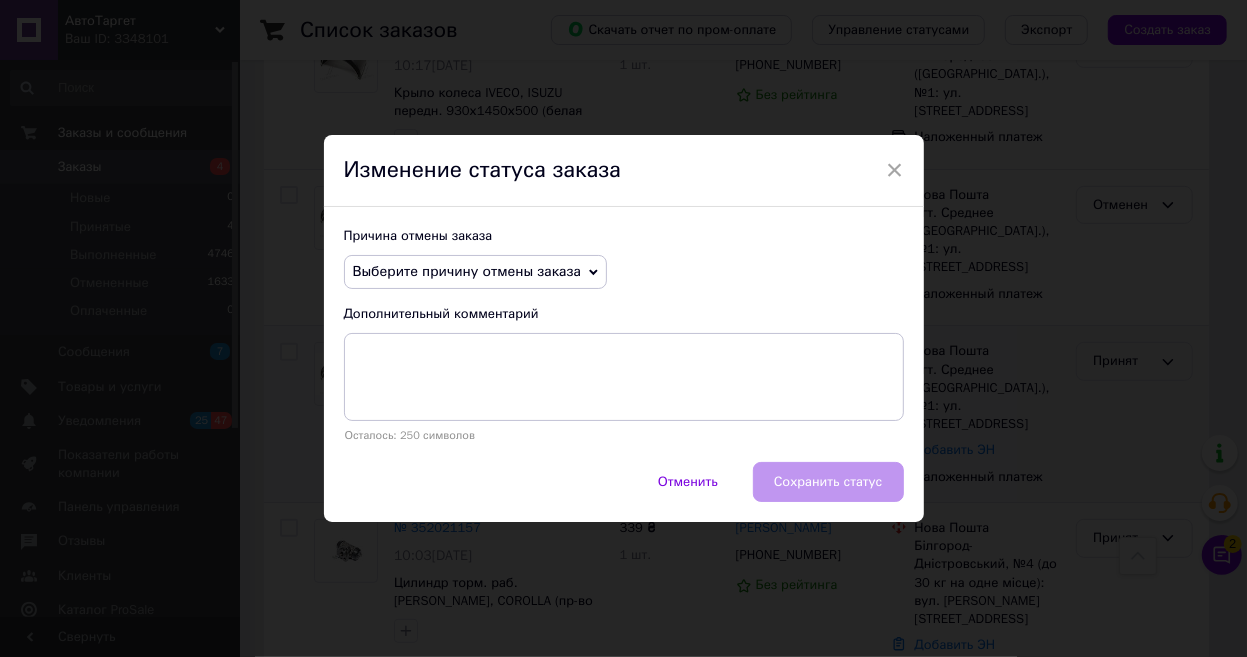 click on "Причина отмены заказа Выберите причину отмены заказа Нет в наличии Нет разновидности товара Оплата не поступила По просьбе покупателя Заказ-дубликат Не получается дозвониться Другое Дополнительный комментарий Осталось: 250 символов" at bounding box center (624, 334) 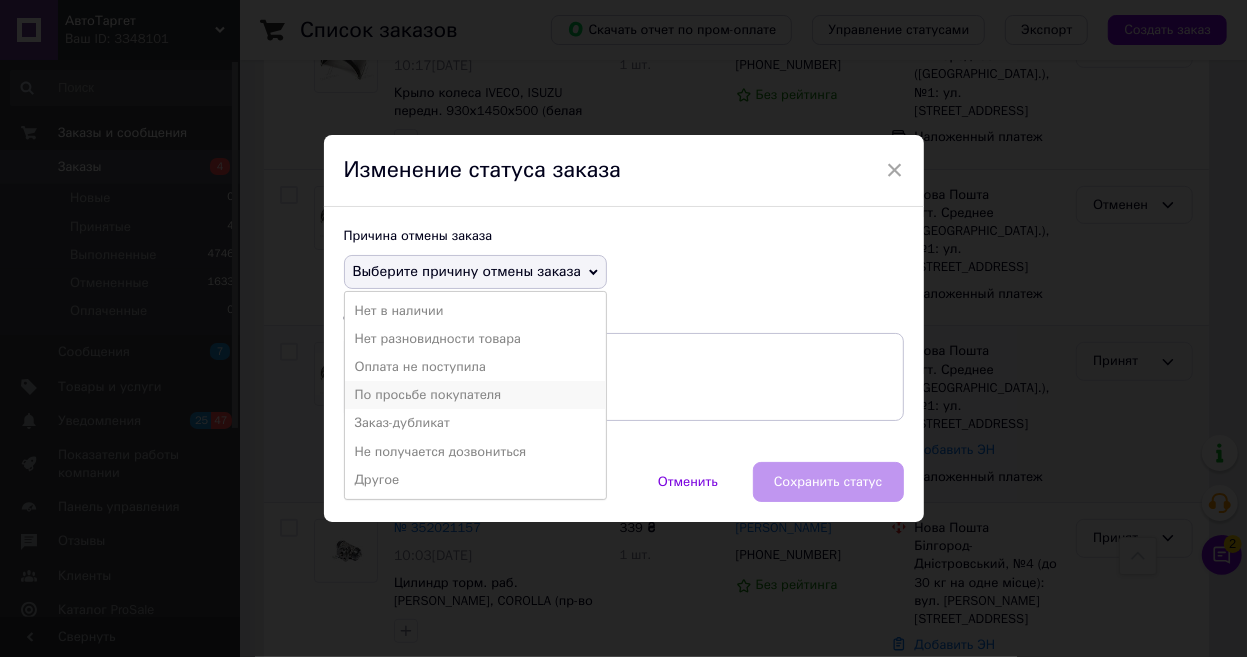 click on "По просьбе покупателя" at bounding box center [475, 395] 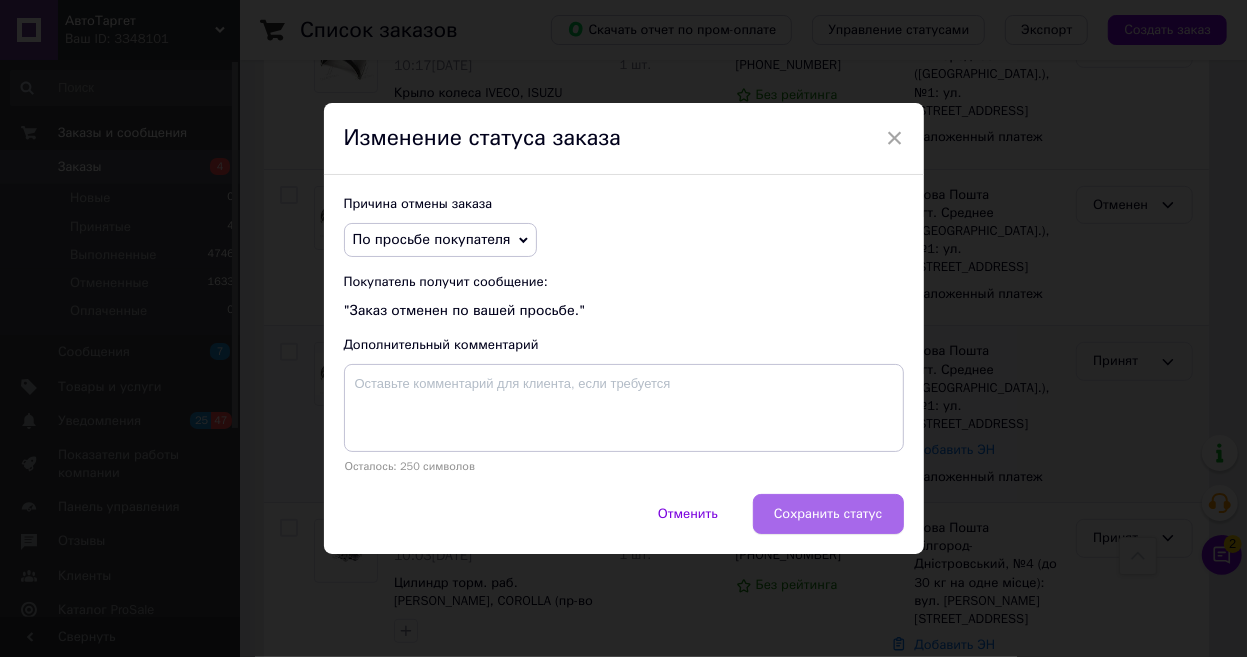 click on "Сохранить статус" at bounding box center (828, 514) 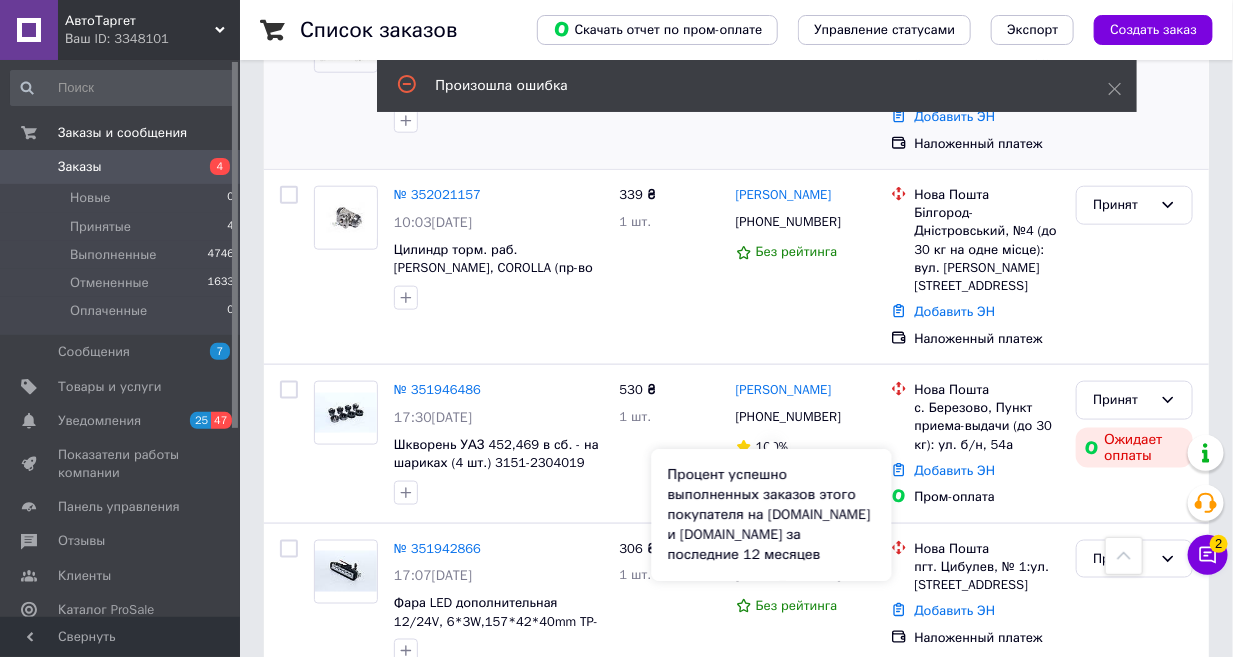 scroll, scrollTop: 727, scrollLeft: 0, axis: vertical 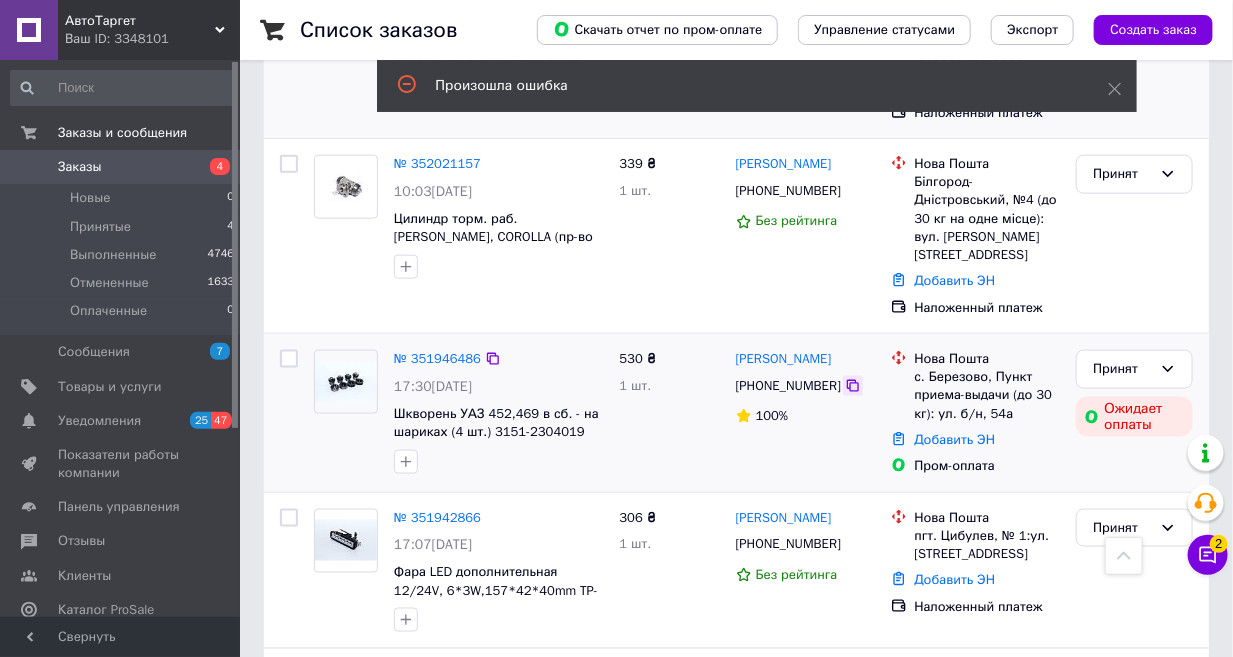 click 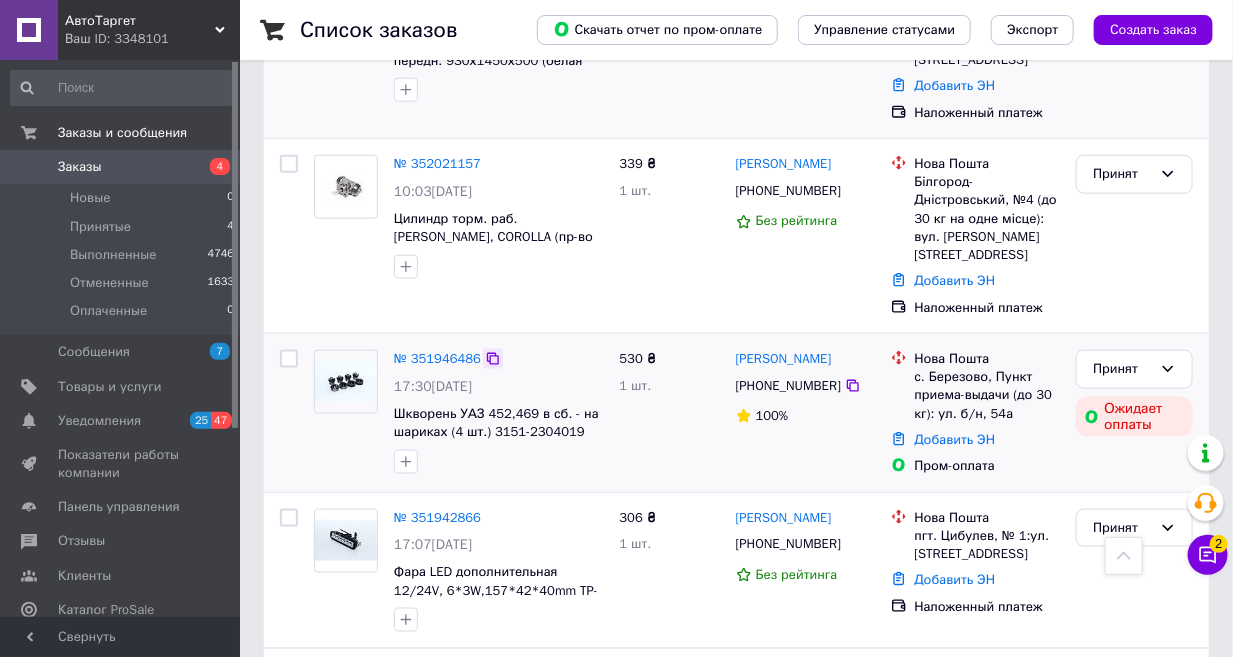 click 